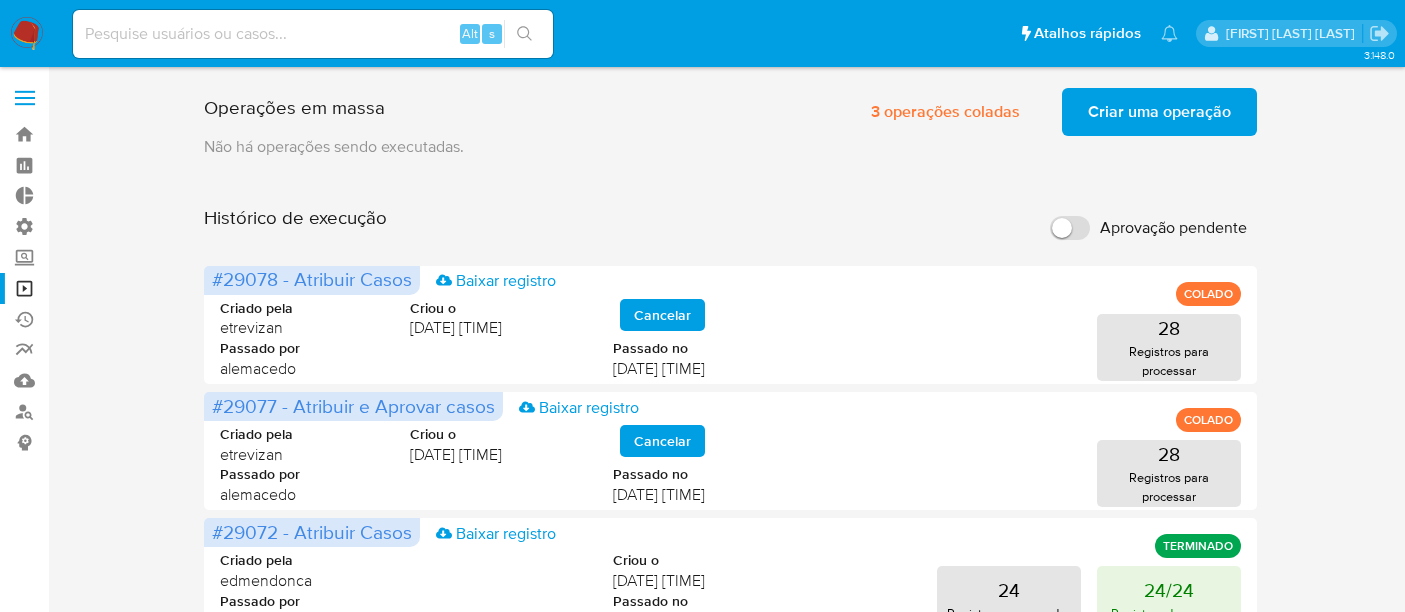 scroll, scrollTop: 0, scrollLeft: 0, axis: both 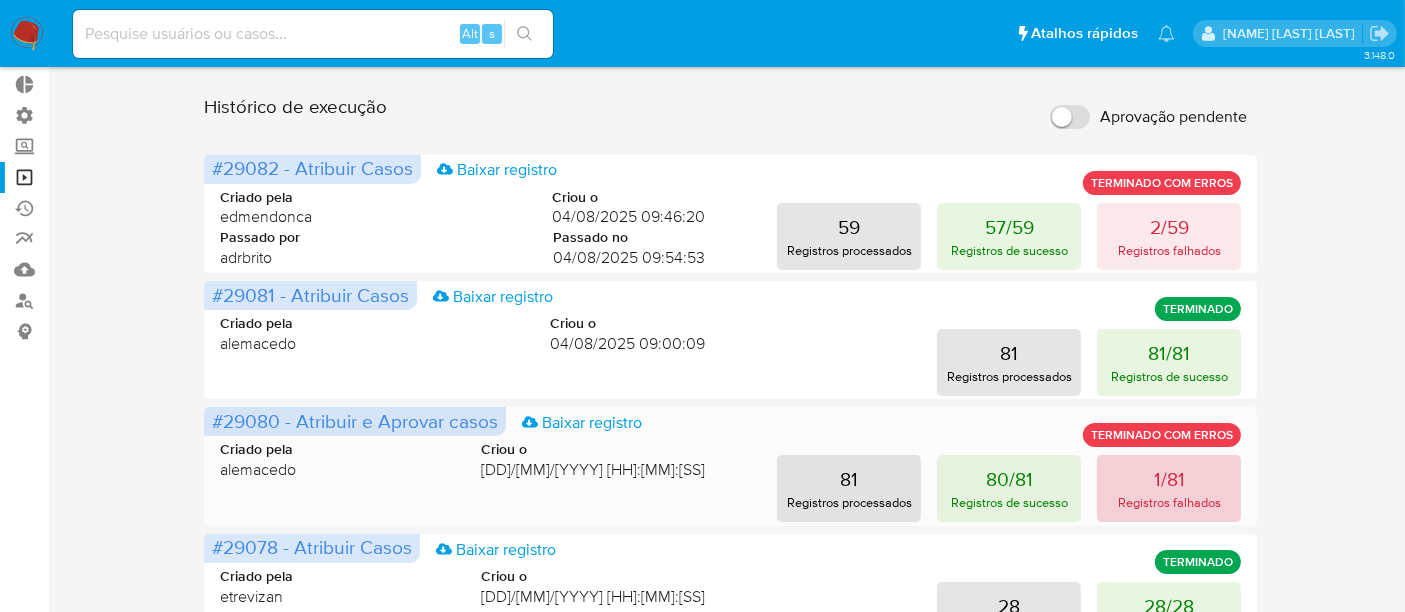 click on "1/81" at bounding box center (1169, 479) 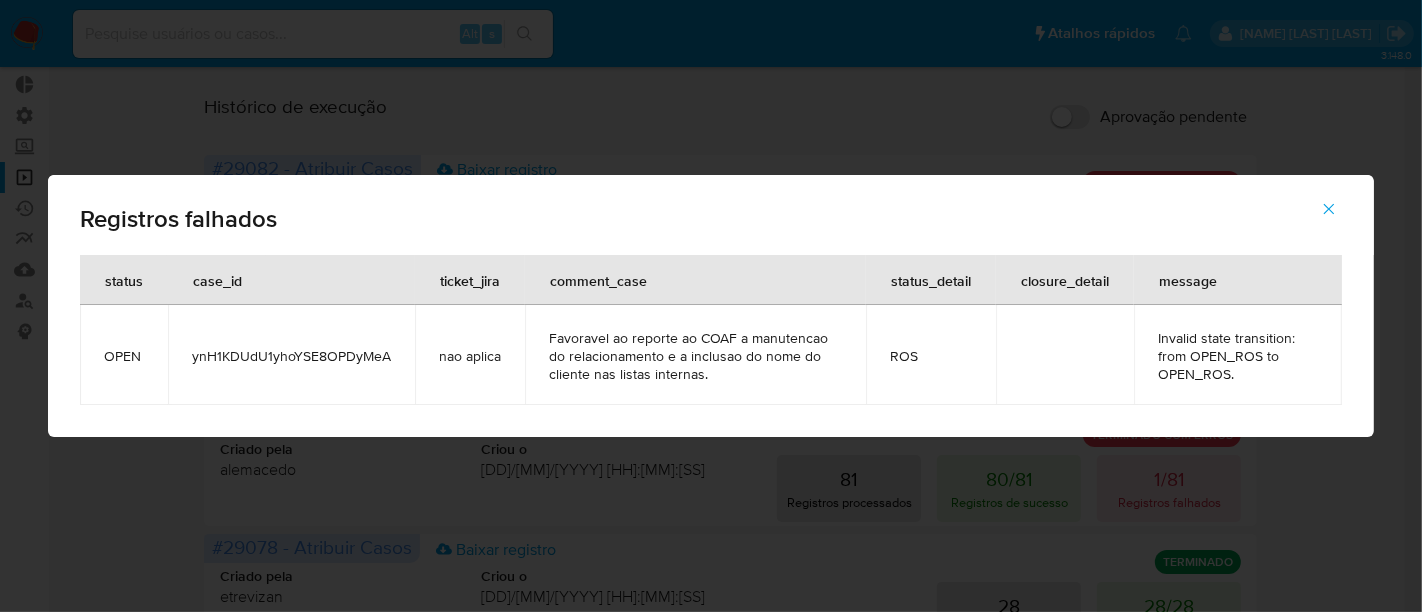 click 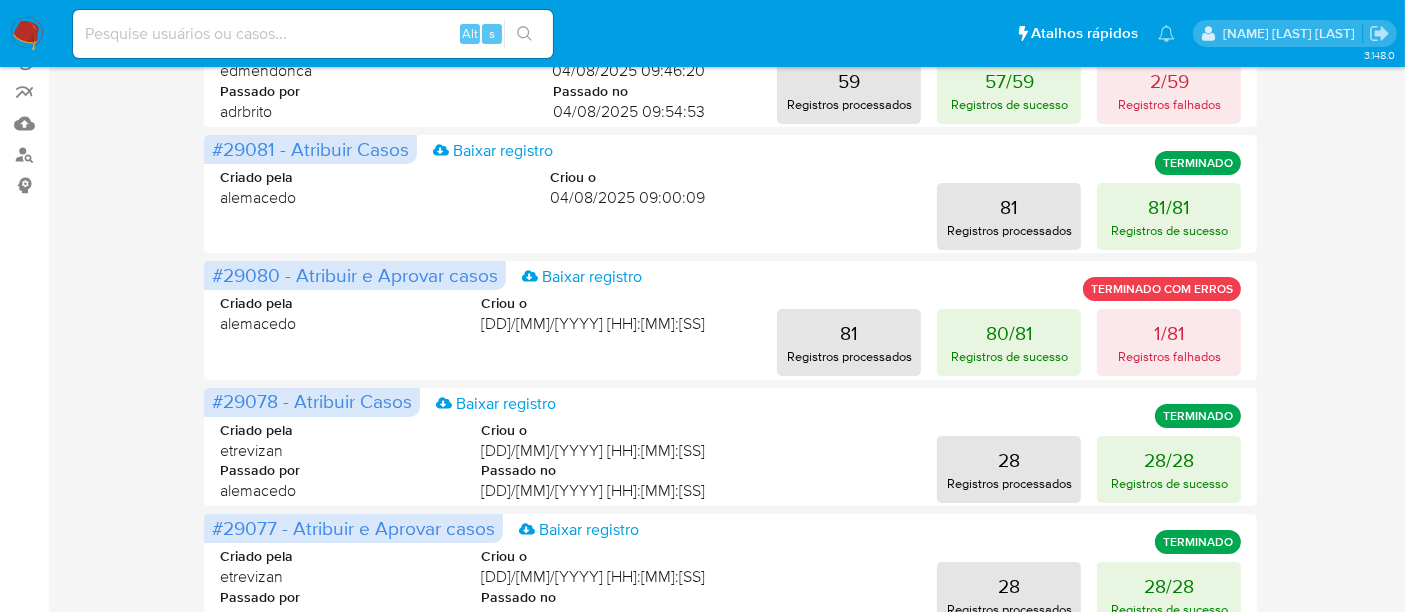 scroll, scrollTop: 222, scrollLeft: 0, axis: vertical 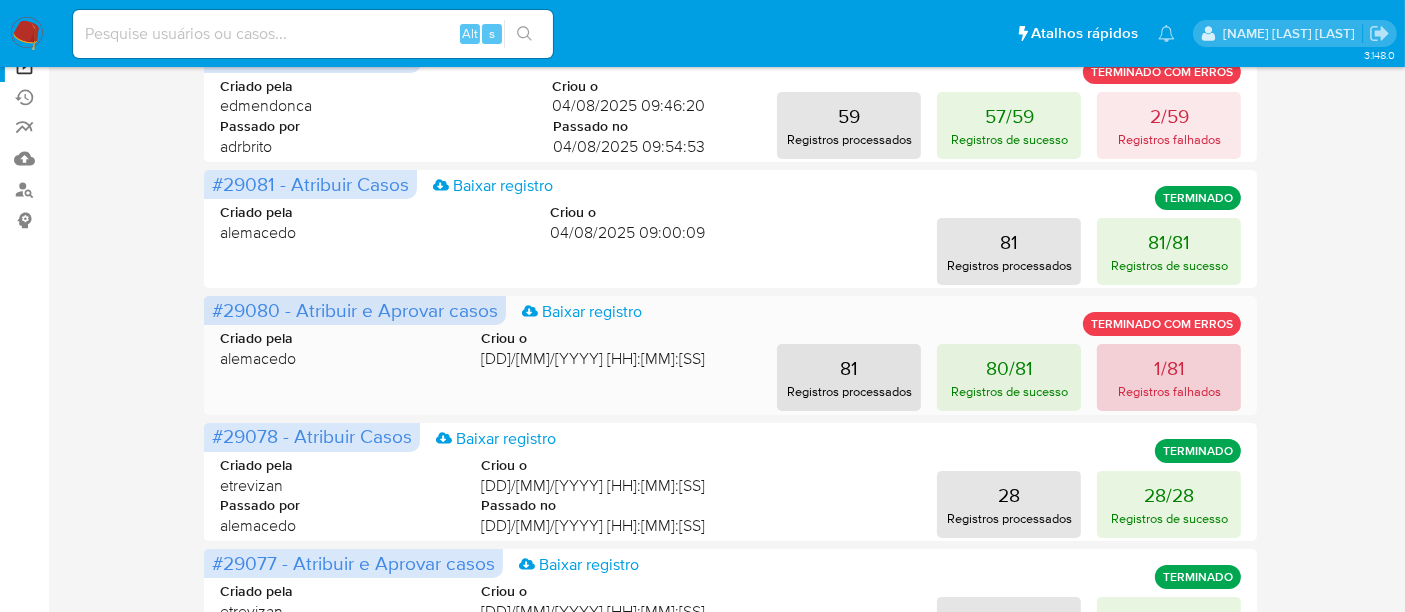 click on "Registros falhados" at bounding box center [1169, 391] 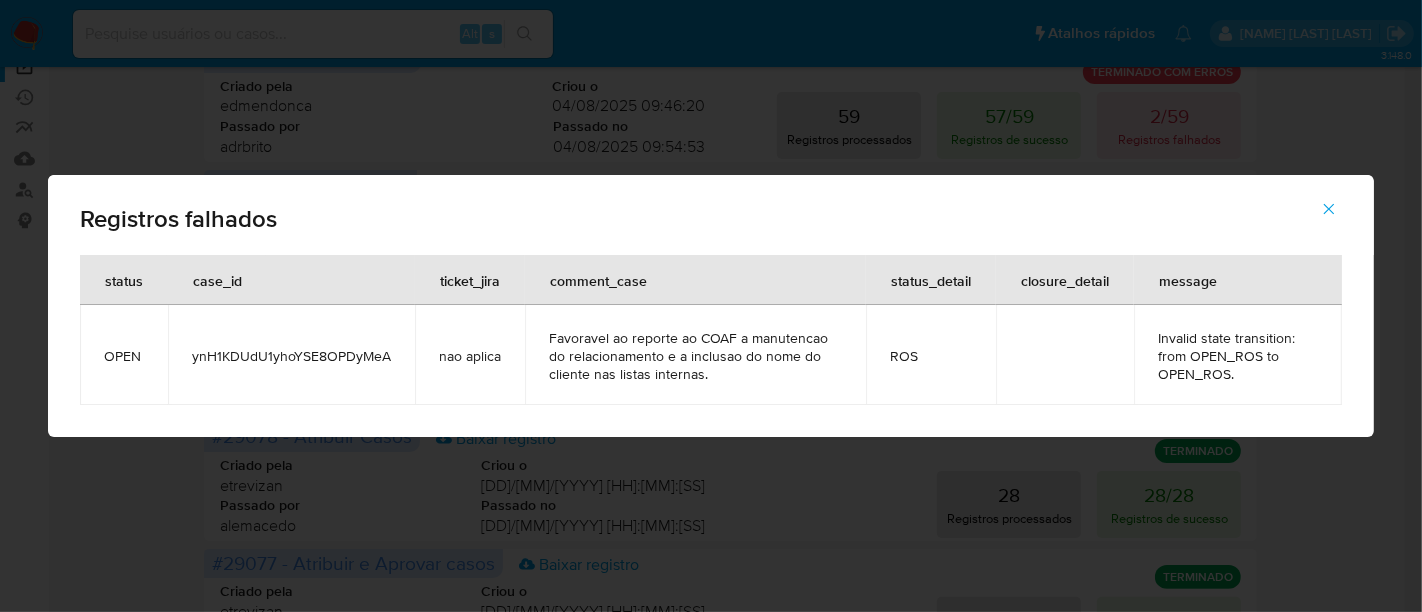 click 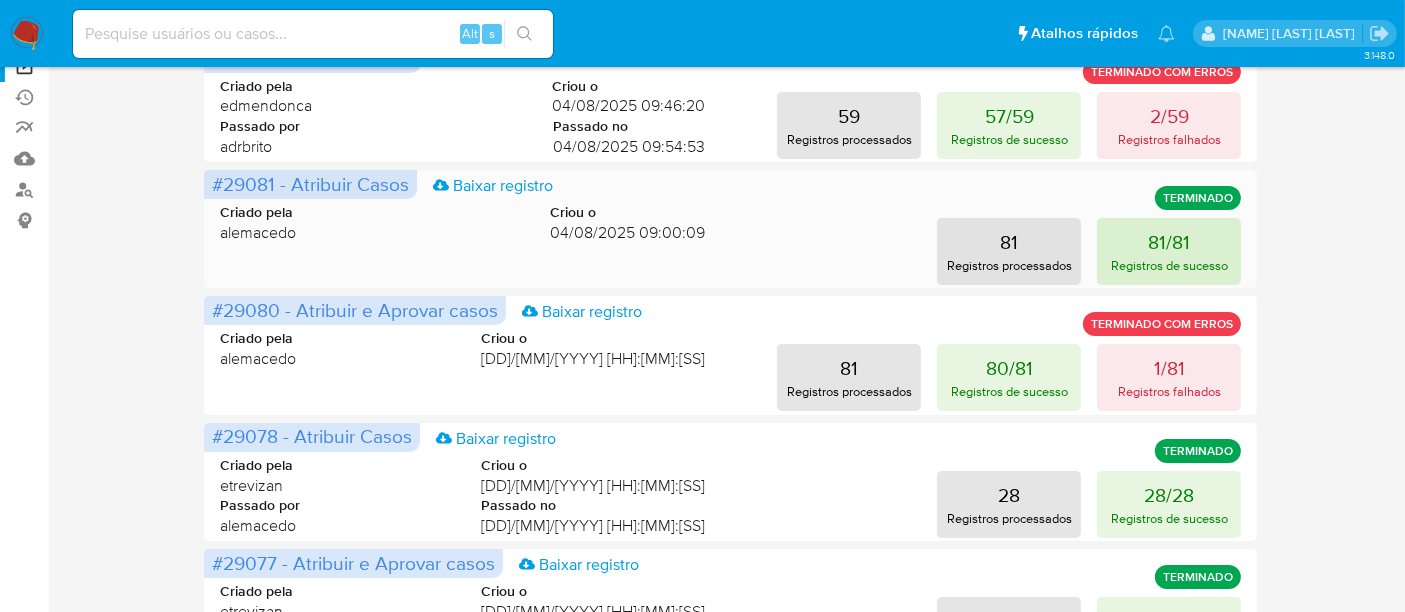 click on "81/81 Registros de sucesso" at bounding box center (1169, 251) 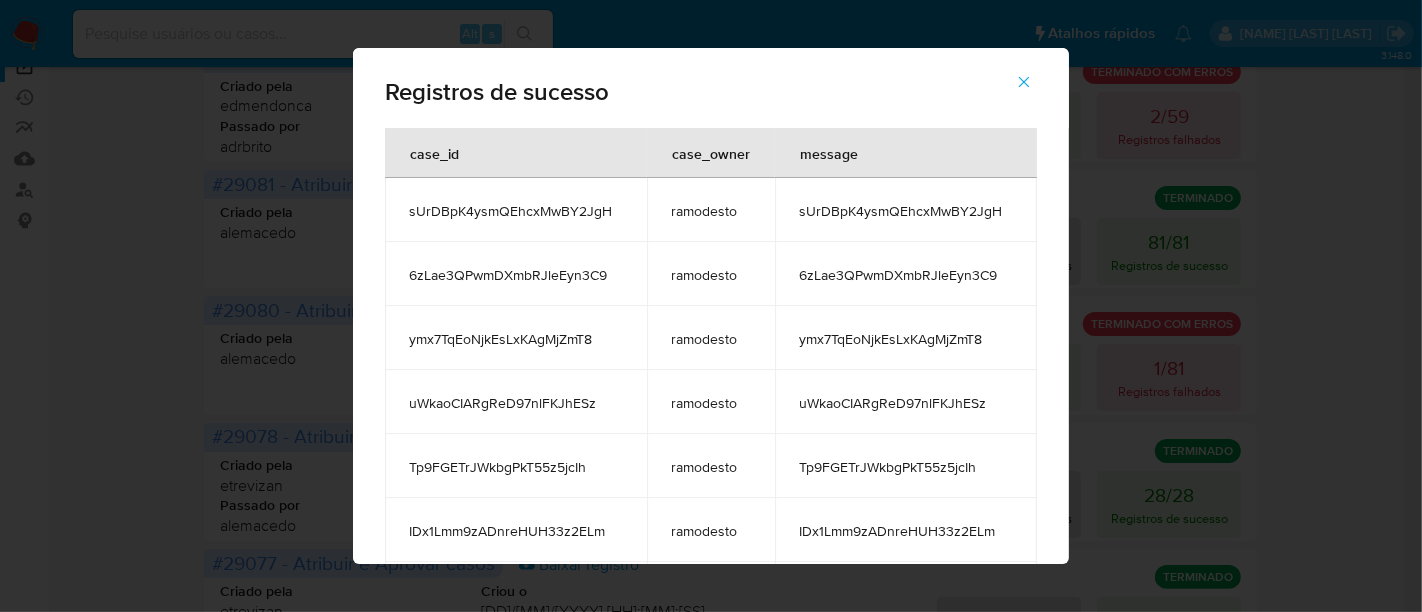 click at bounding box center (1024, 82) 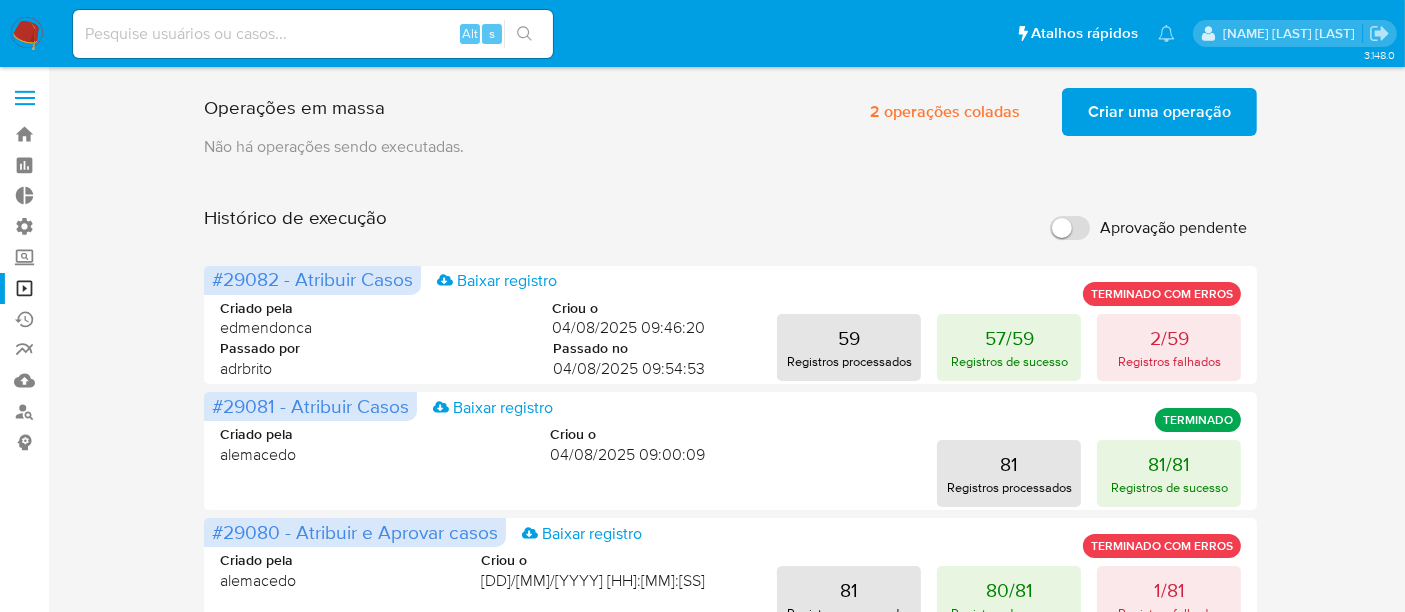 scroll, scrollTop: 0, scrollLeft: 0, axis: both 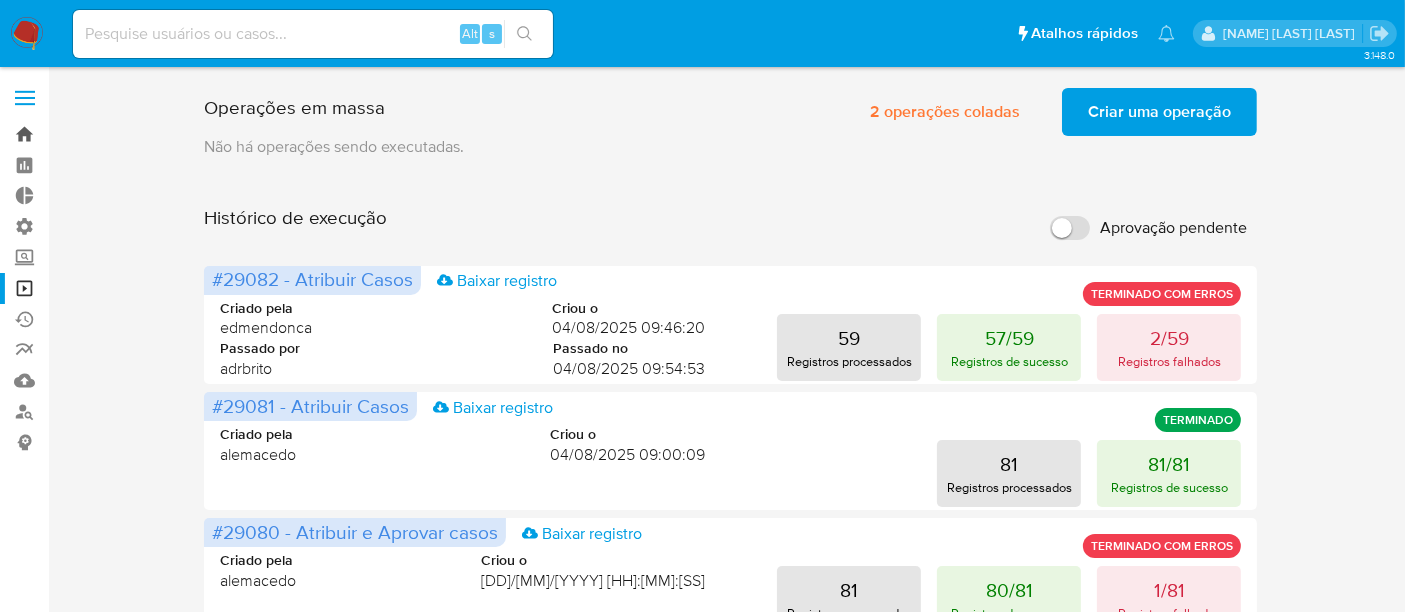 click on "Bandeja" at bounding box center [119, 134] 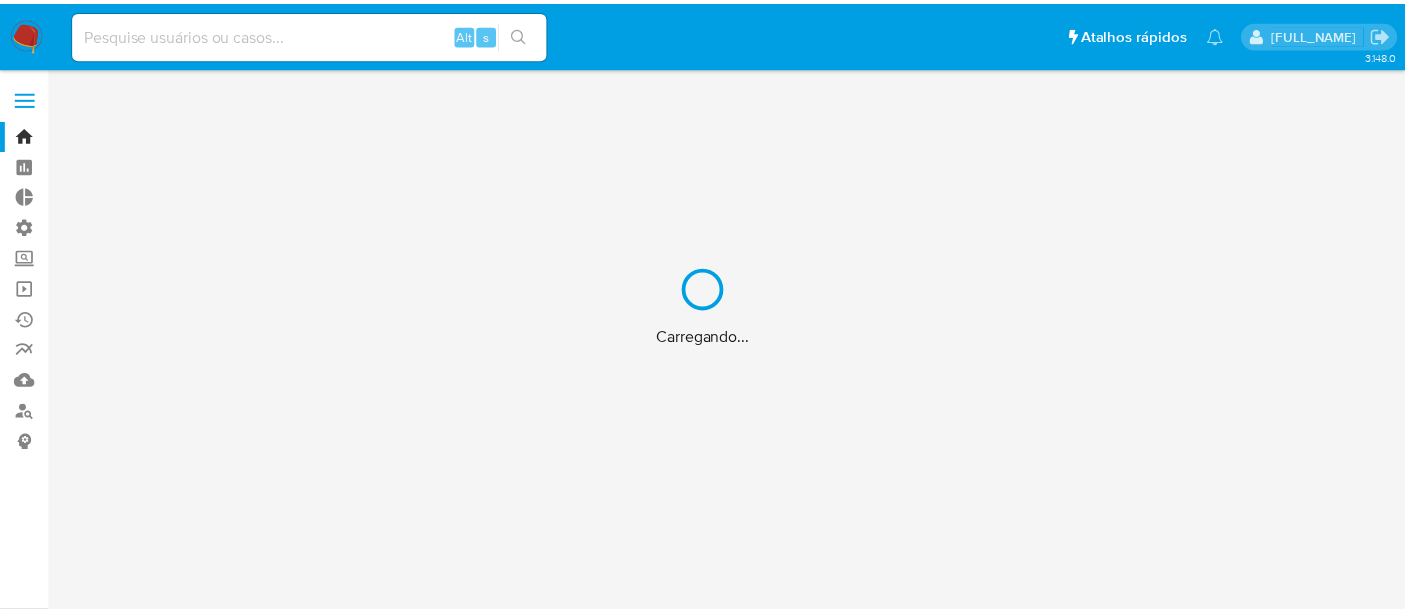 scroll, scrollTop: 0, scrollLeft: 0, axis: both 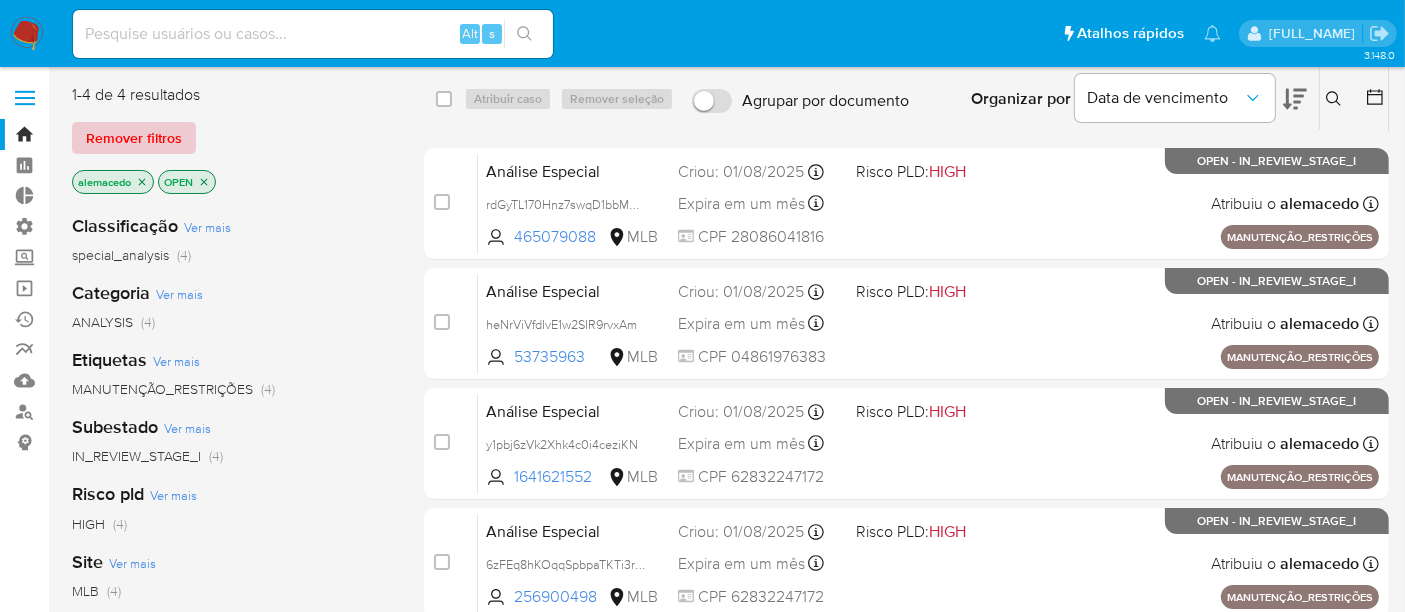 click on "Remover filtros" at bounding box center (134, 138) 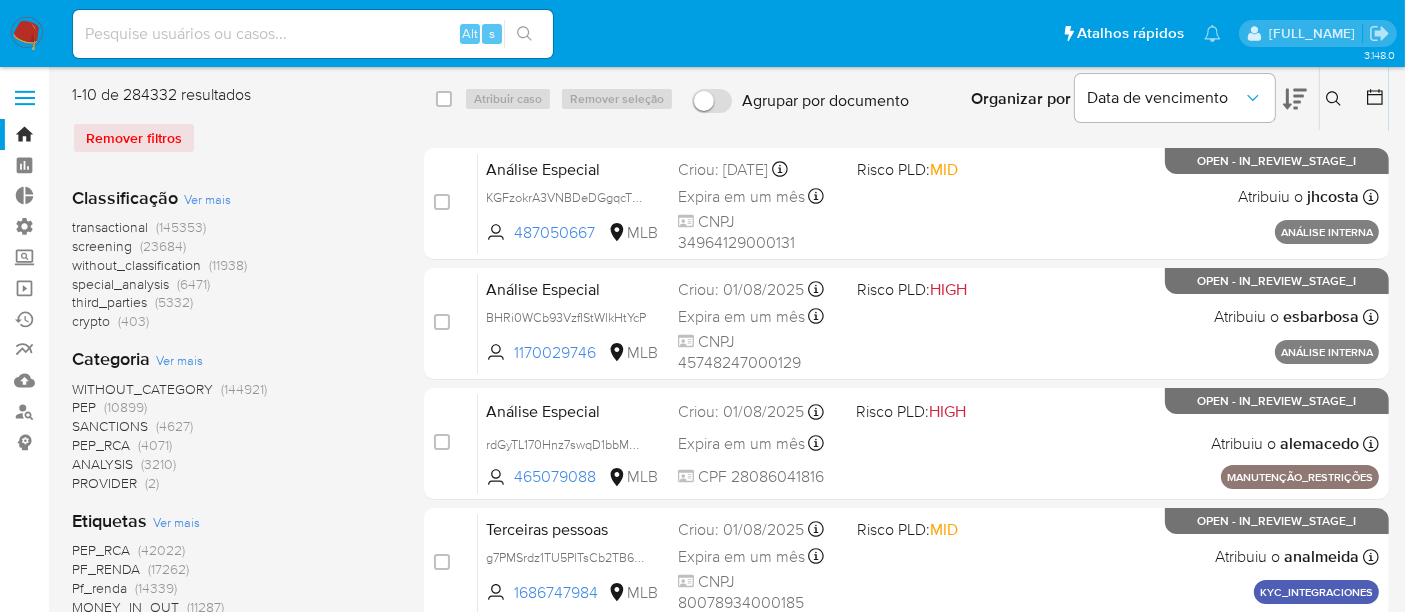 click 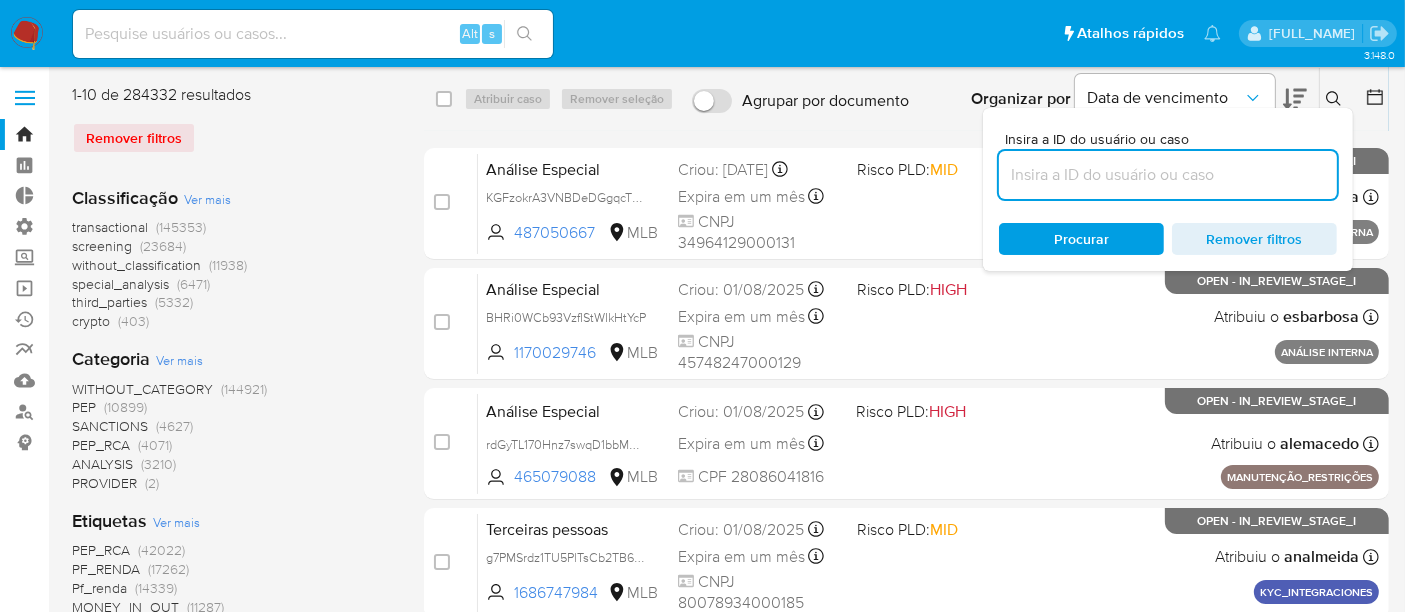 click at bounding box center [1168, 175] 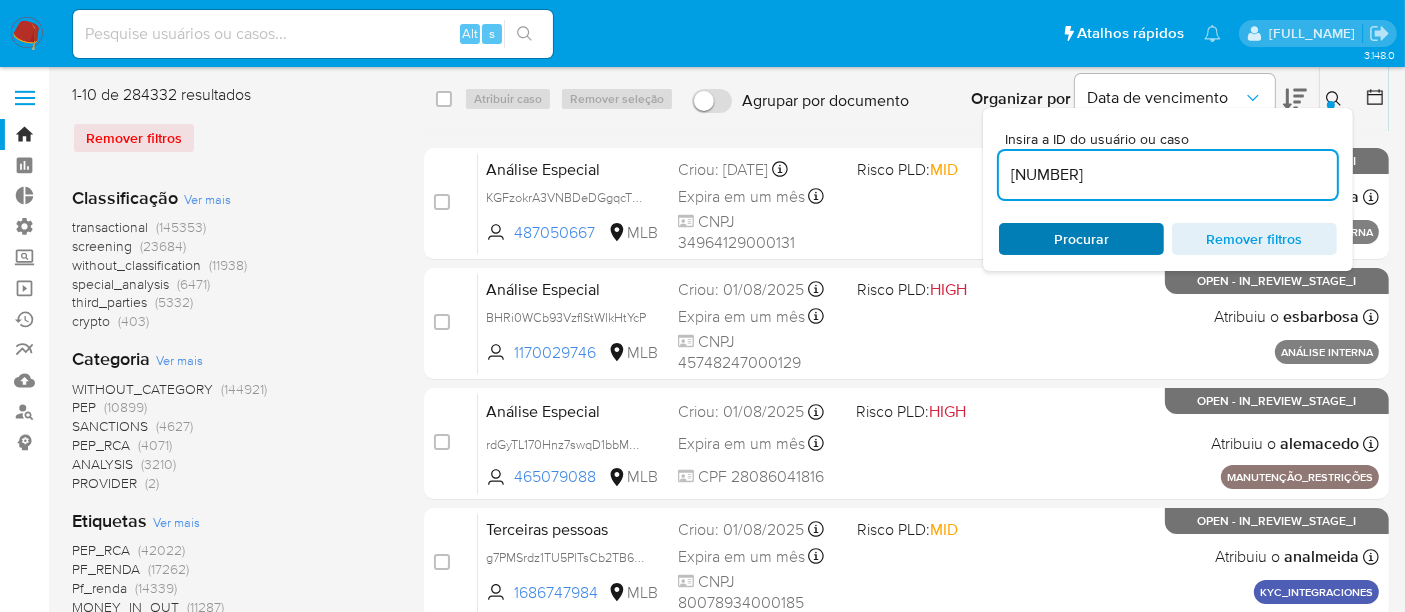 type on "2043843474" 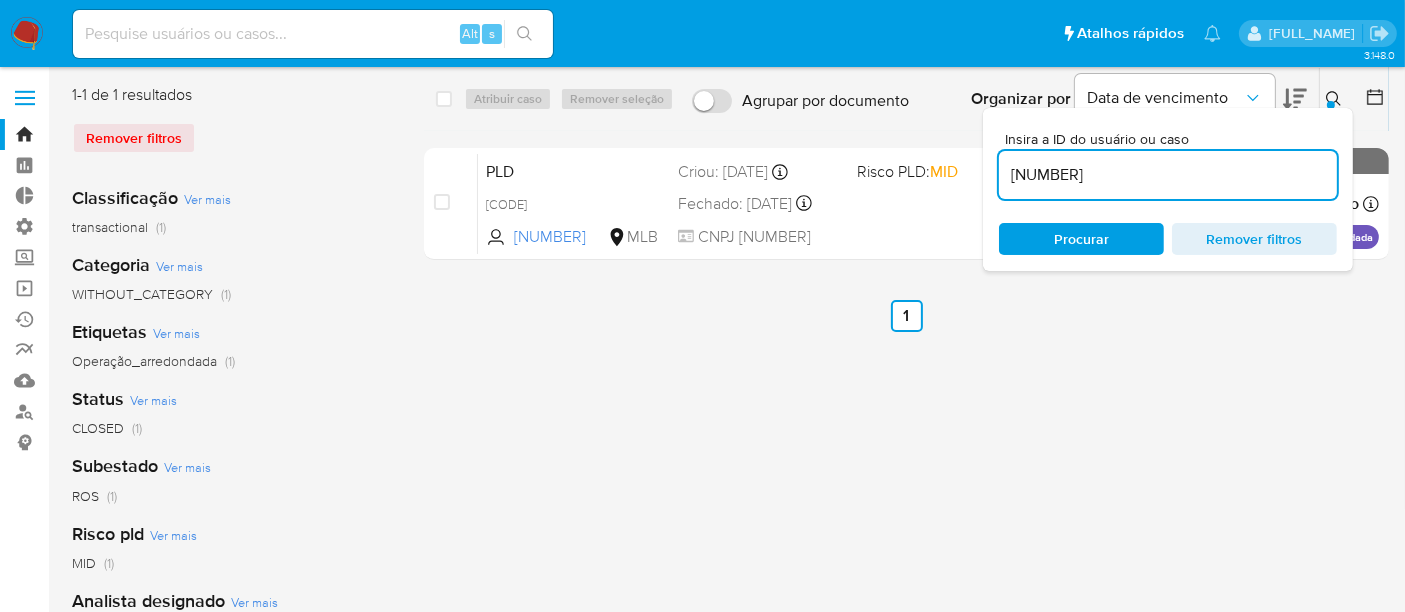 click on "Procurar" at bounding box center [1081, 239] 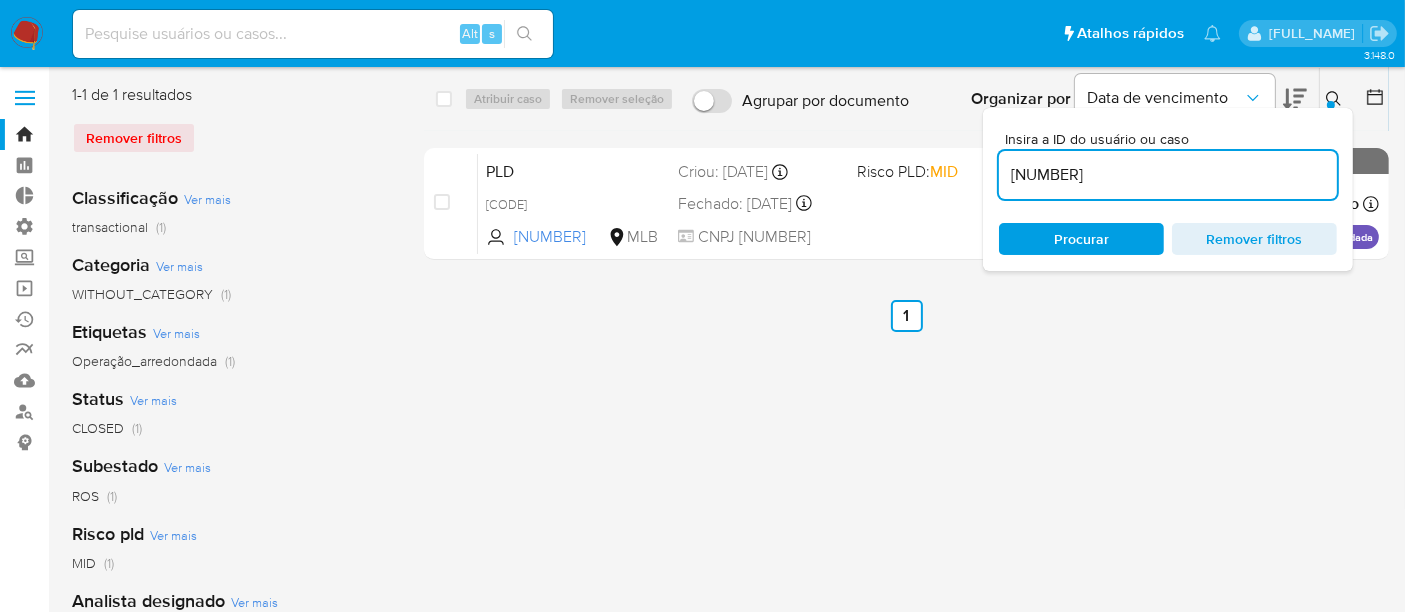 click at bounding box center (1331, 105) 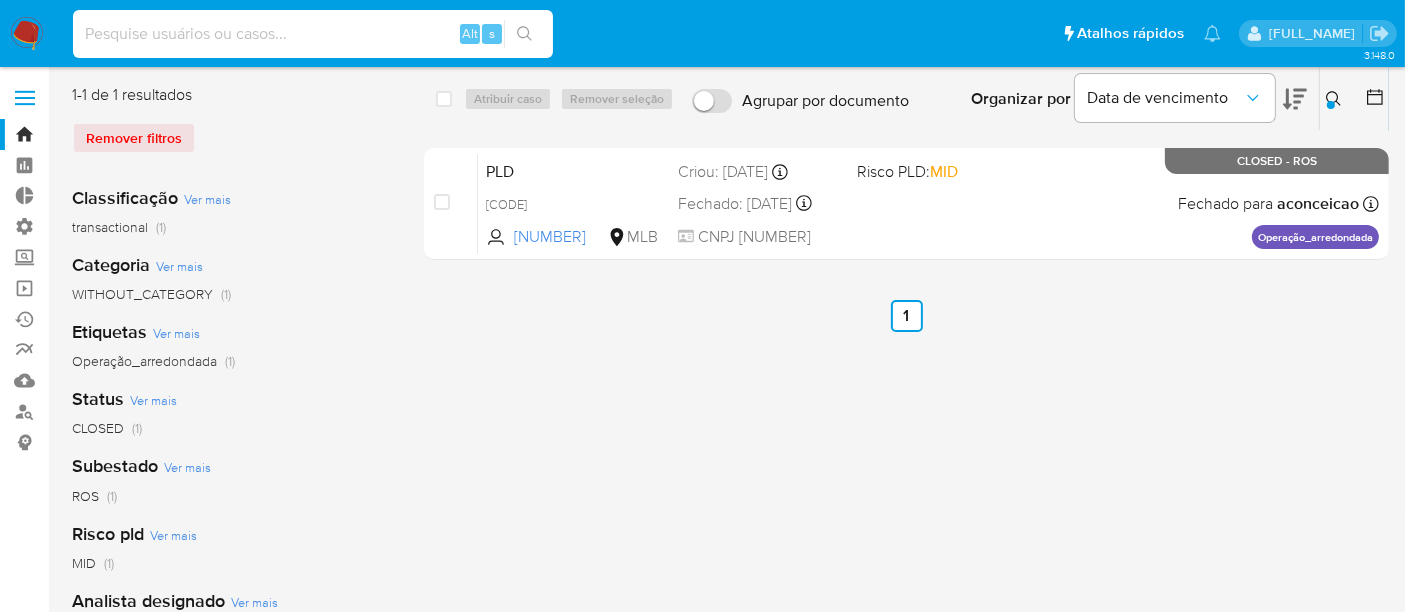 click at bounding box center [313, 34] 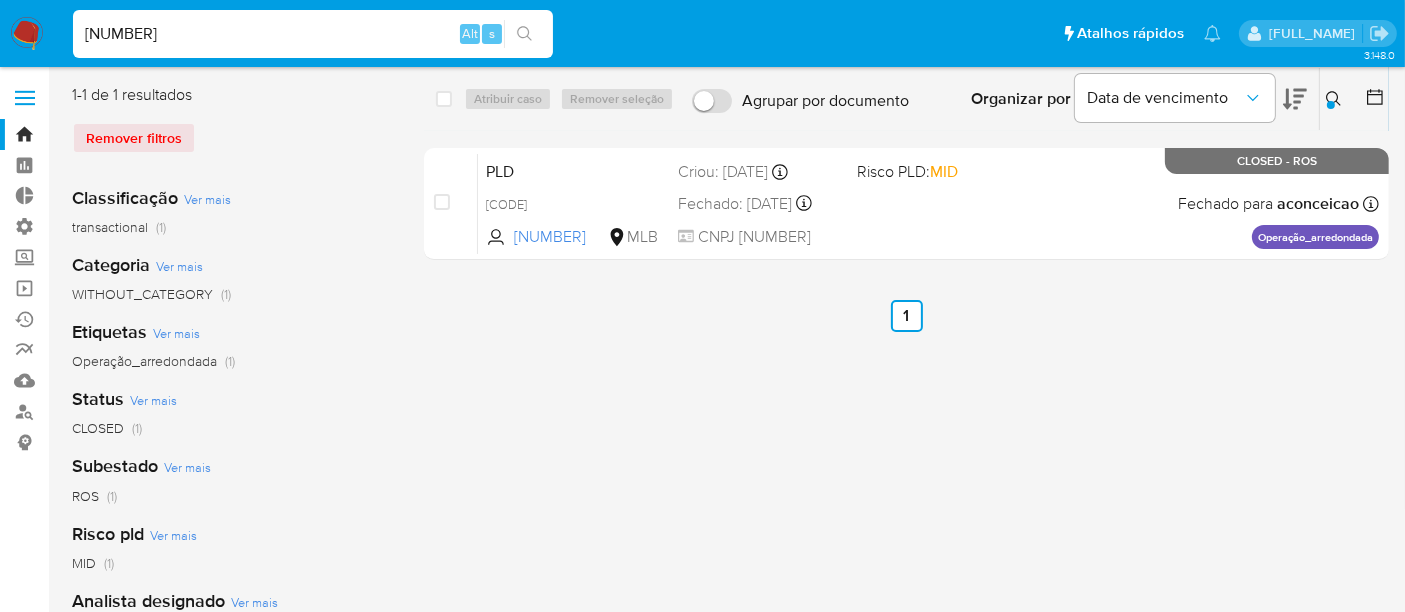 type on "2043843474" 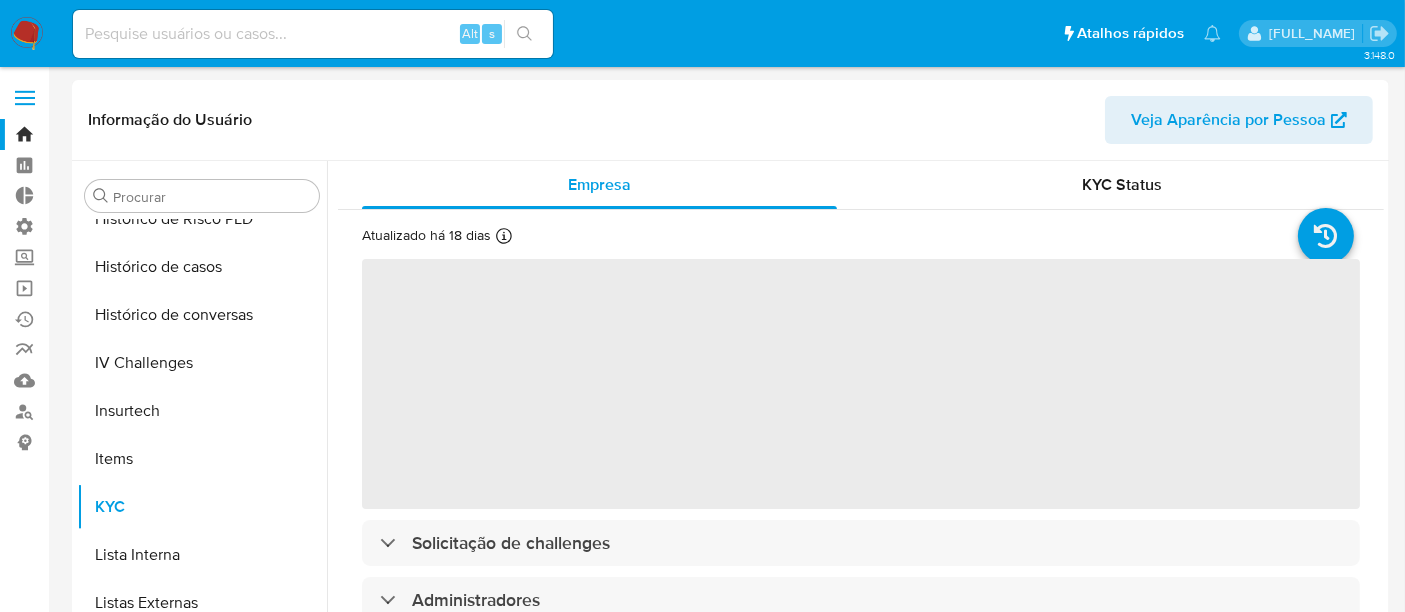 scroll, scrollTop: 844, scrollLeft: 0, axis: vertical 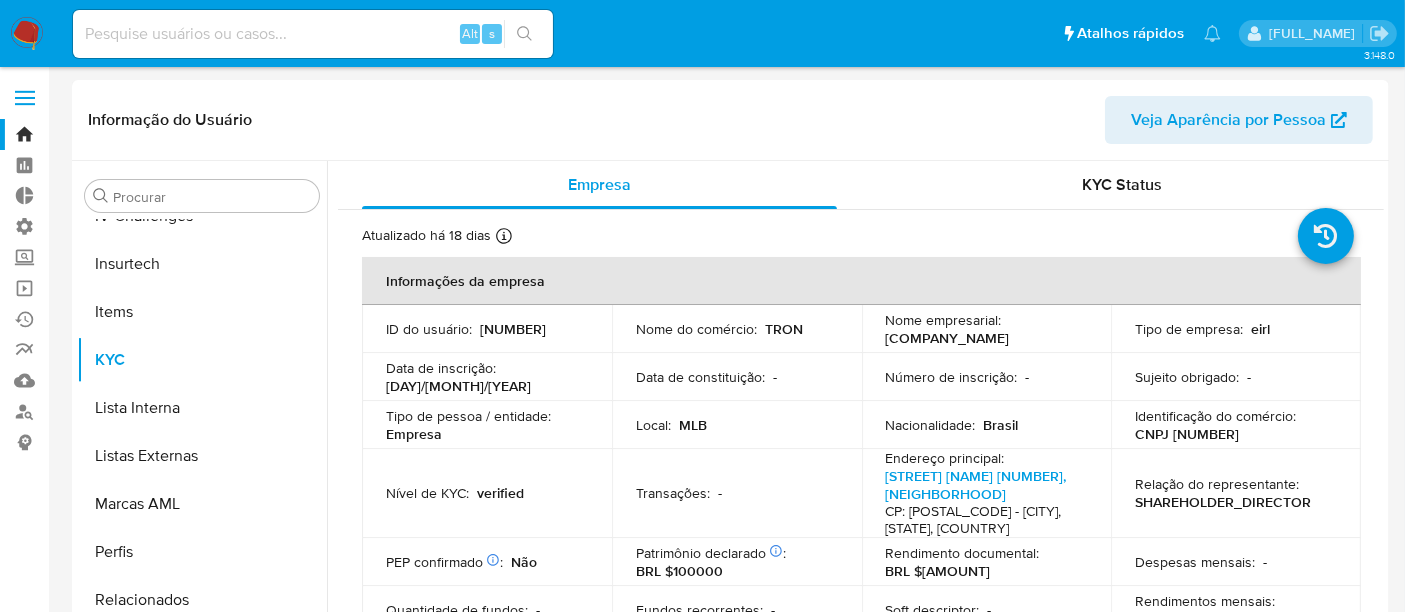 select on "10" 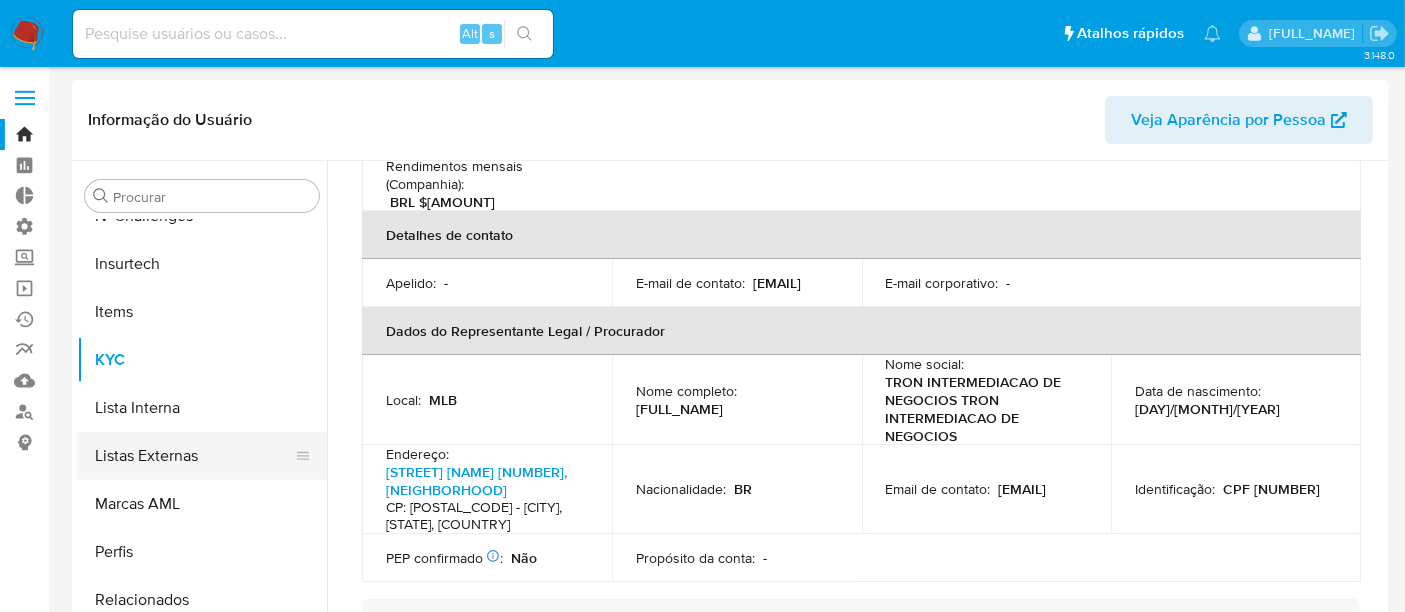 scroll, scrollTop: 555, scrollLeft: 0, axis: vertical 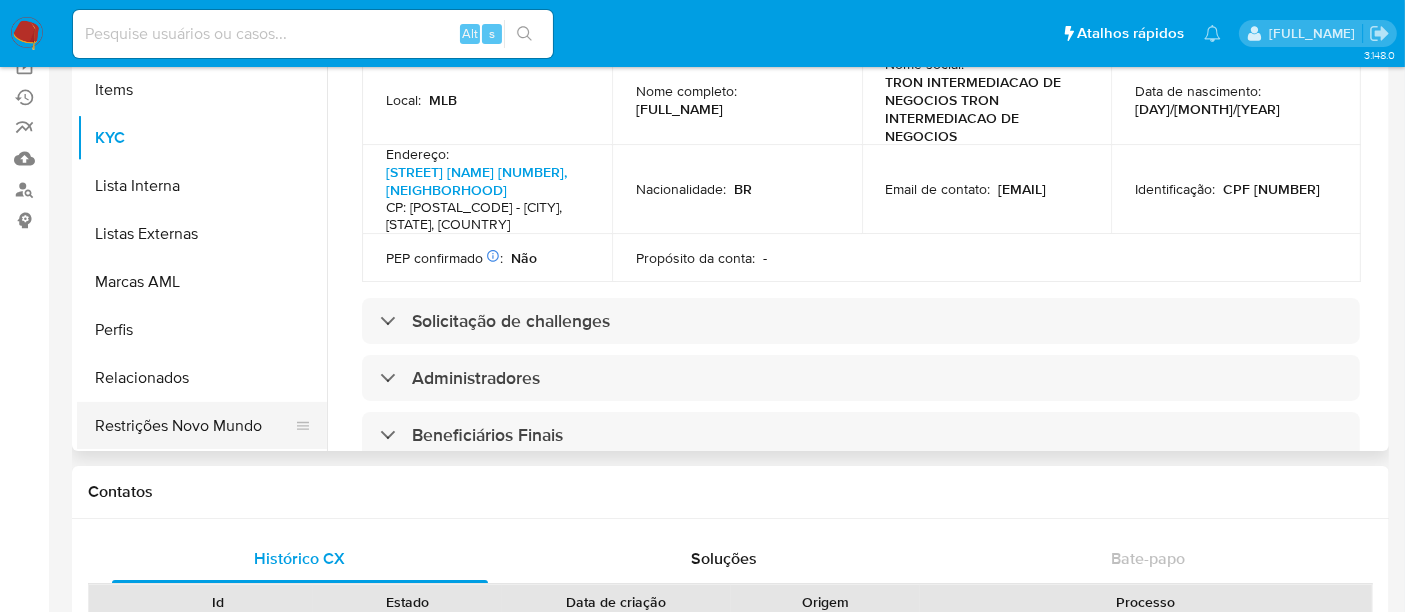 click on "Restrições Novo Mundo" at bounding box center [194, 426] 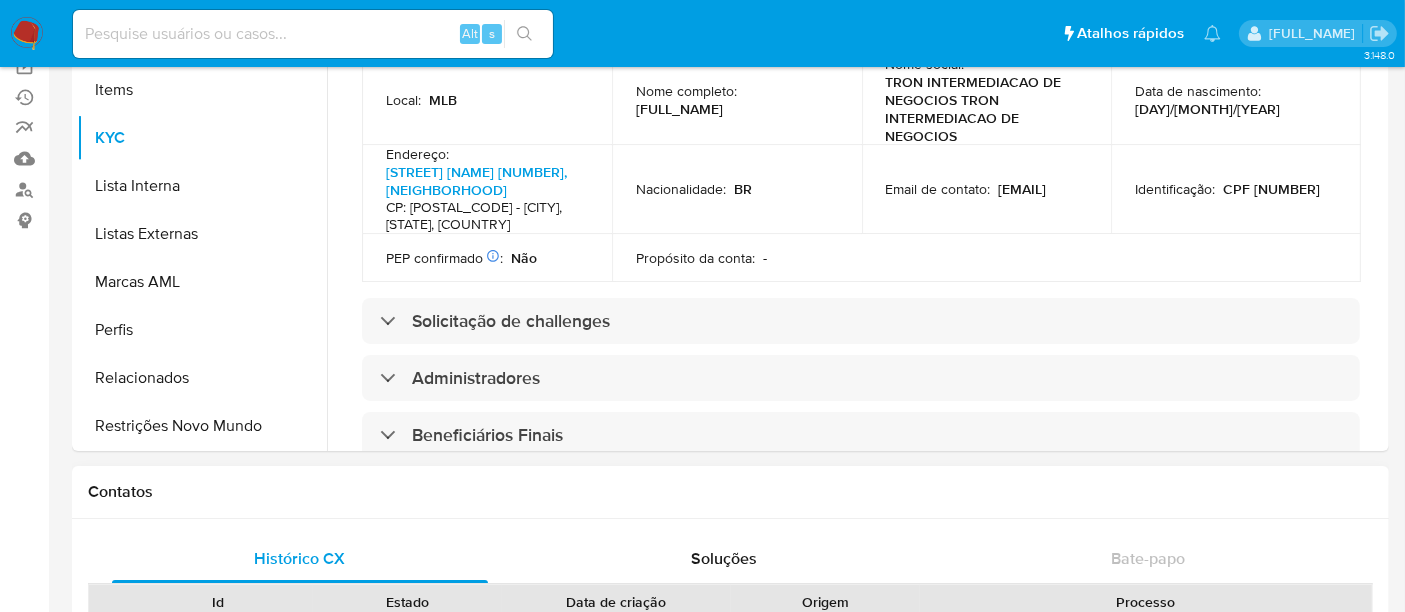 scroll, scrollTop: 0, scrollLeft: 0, axis: both 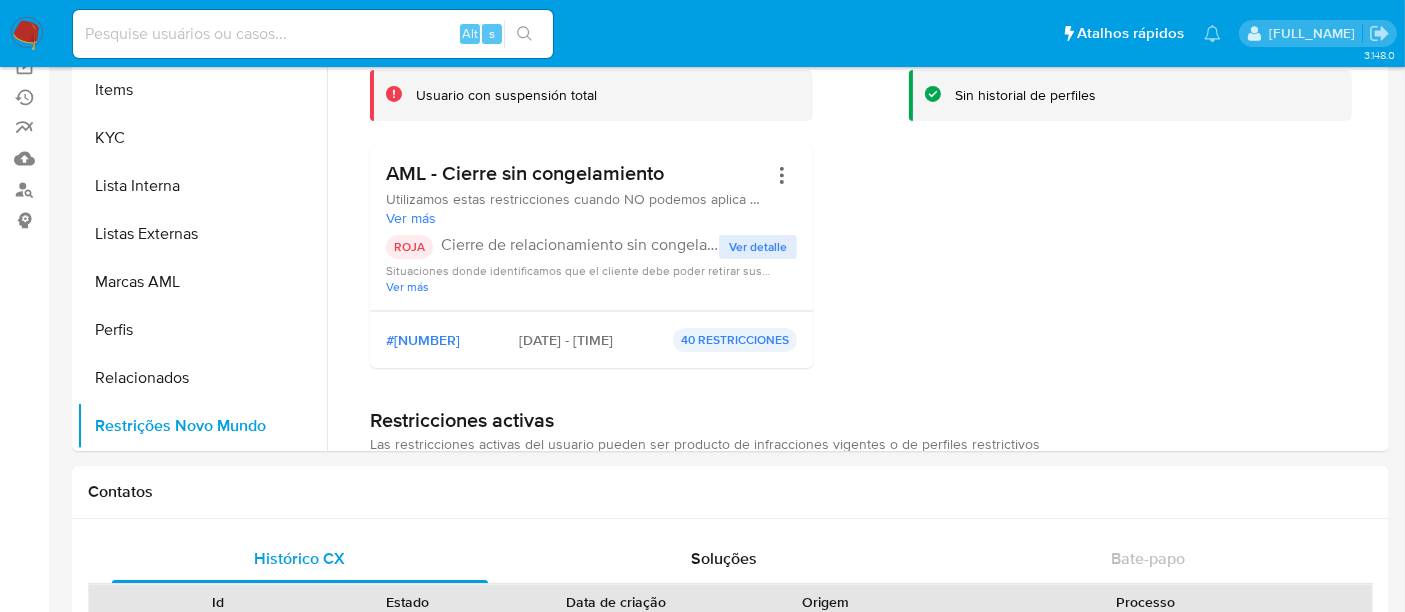 type 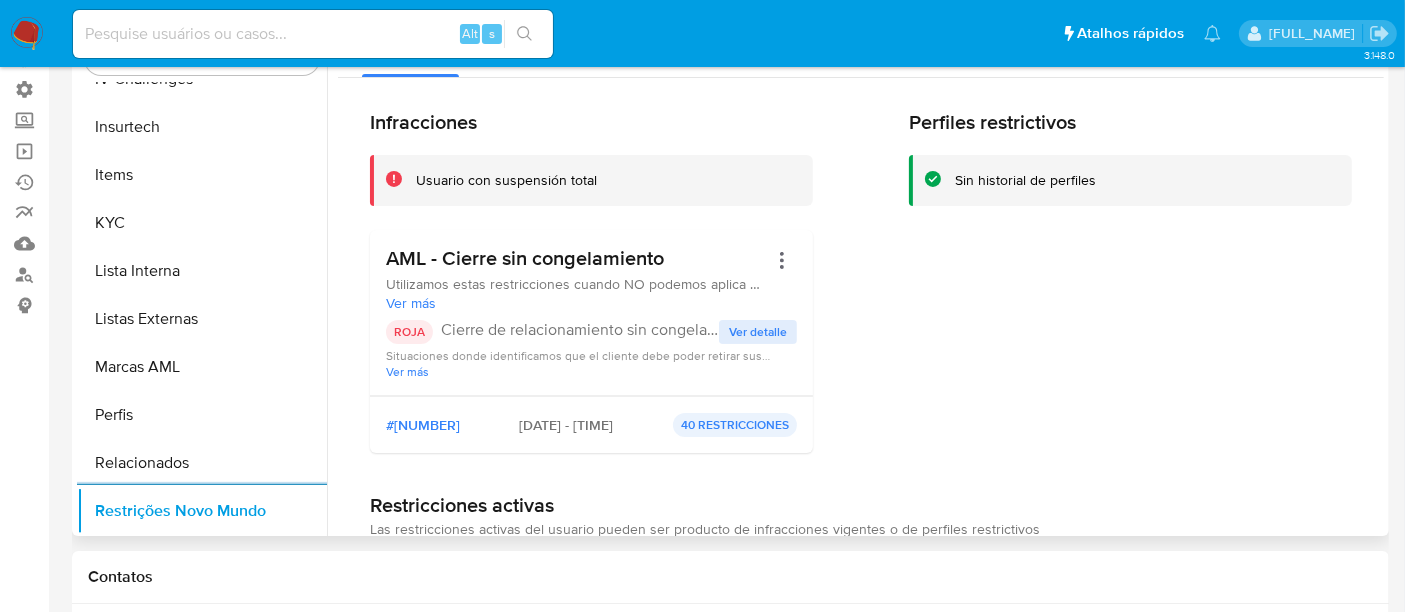 scroll, scrollTop: 111, scrollLeft: 0, axis: vertical 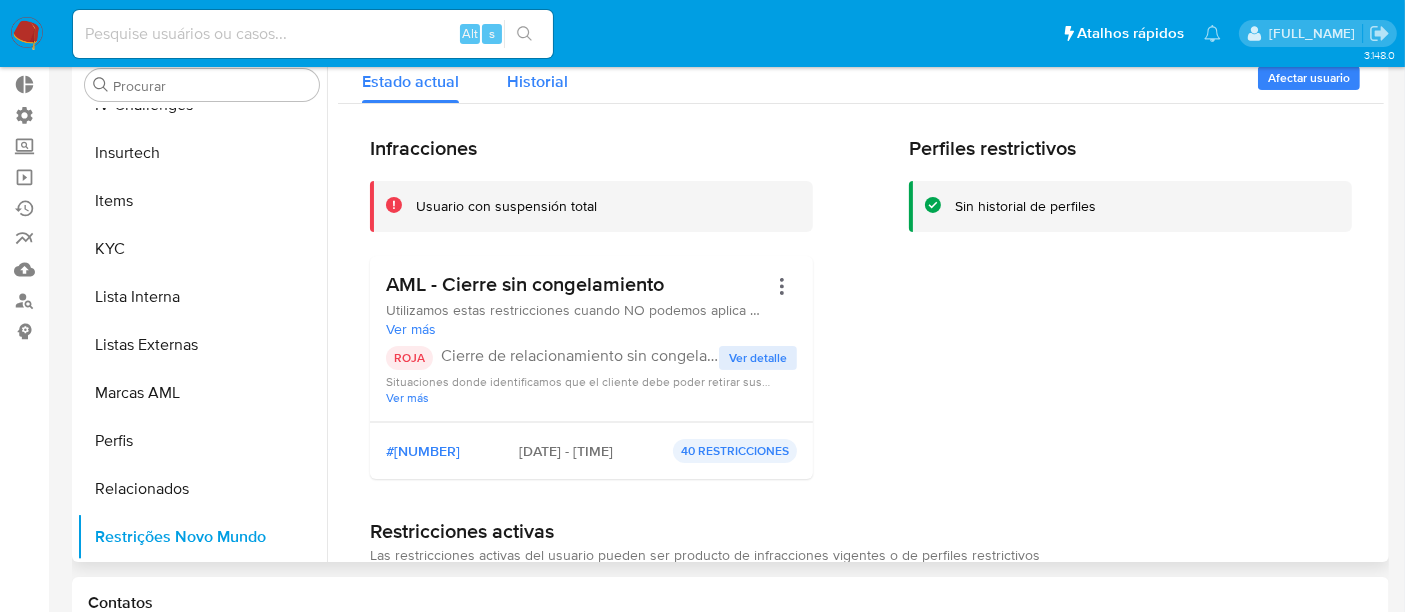 click on "Historial" at bounding box center (537, 81) 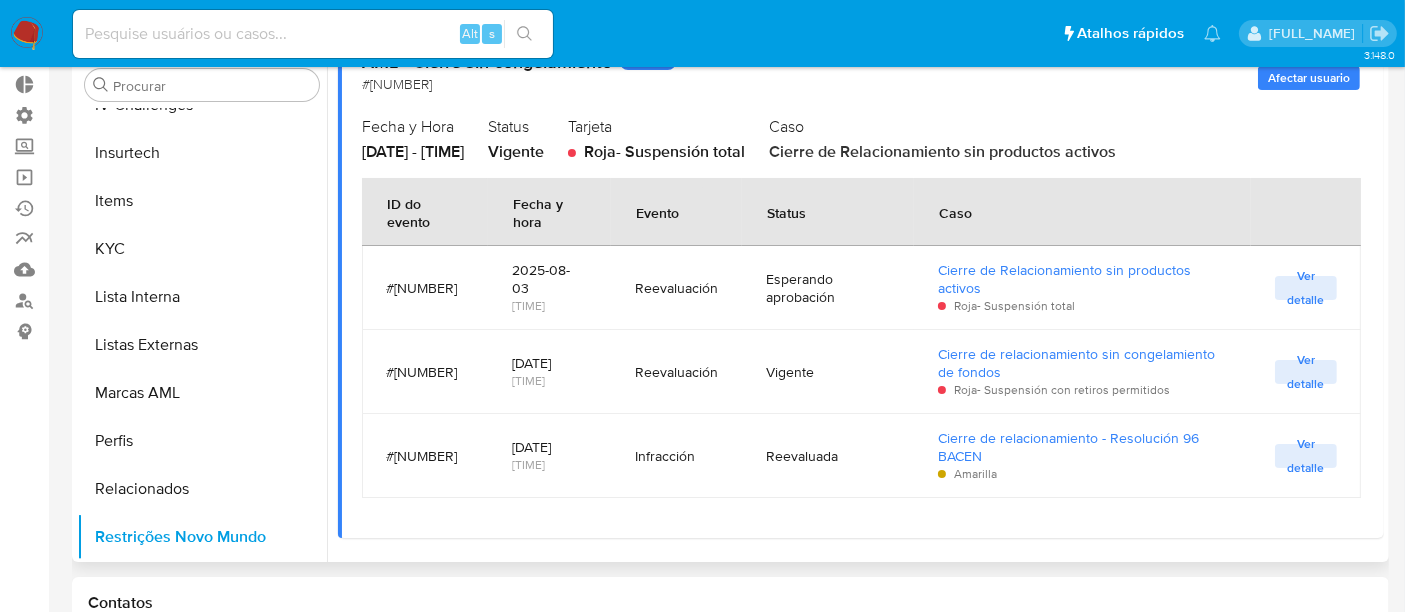 scroll, scrollTop: 543, scrollLeft: 0, axis: vertical 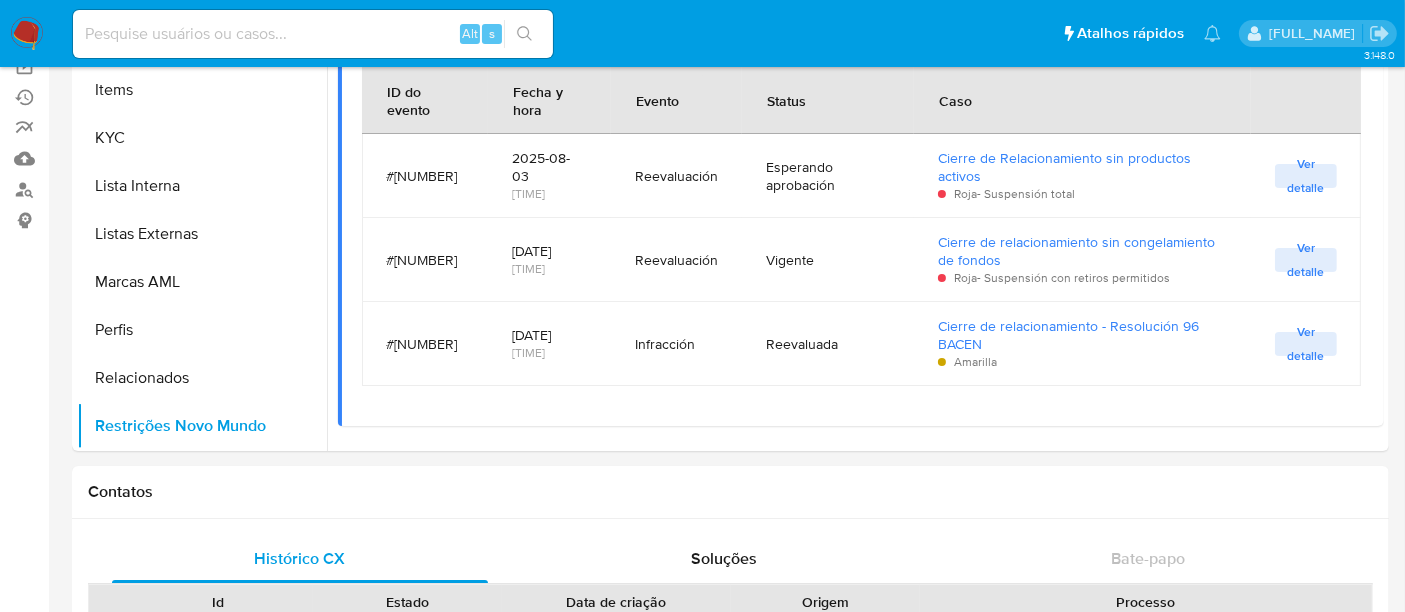 click at bounding box center (313, 34) 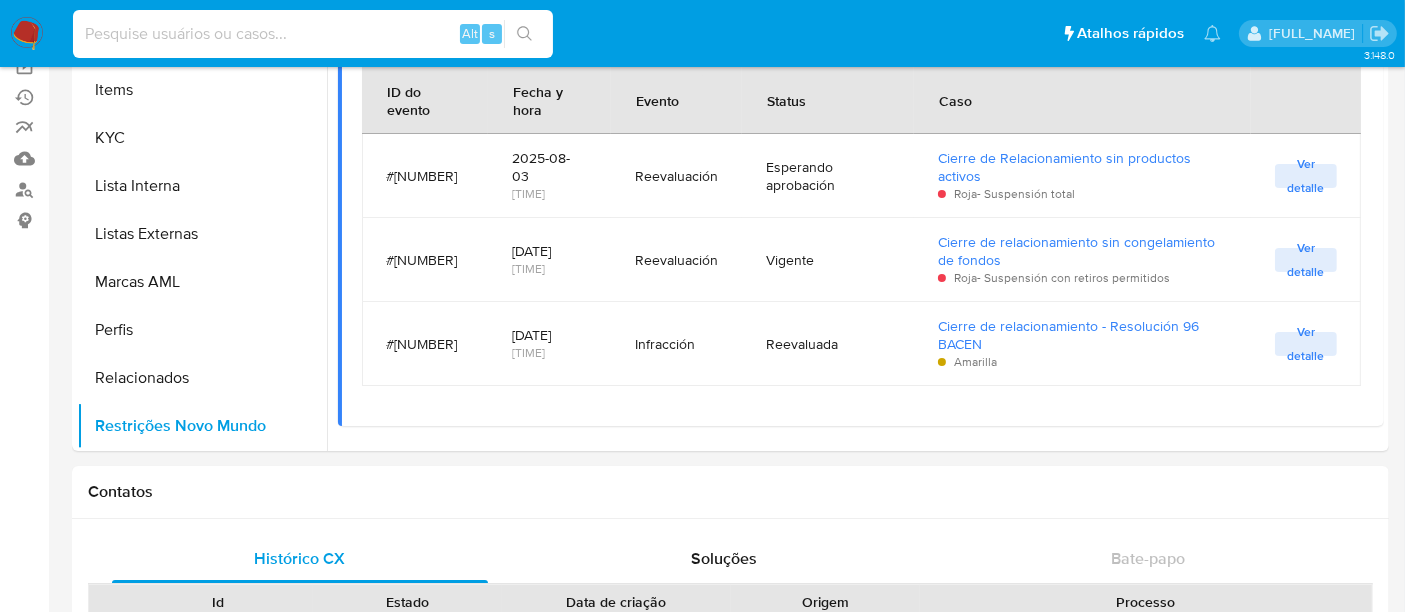 paste on "1763161454" 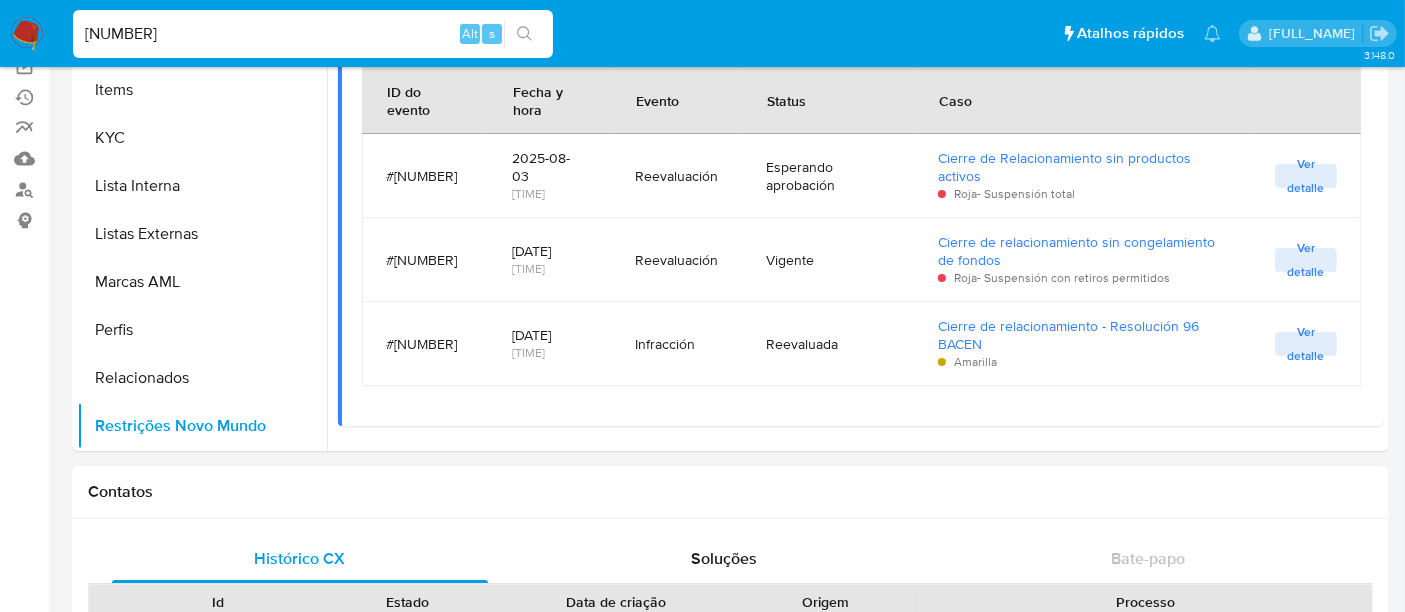 type on "1763161454" 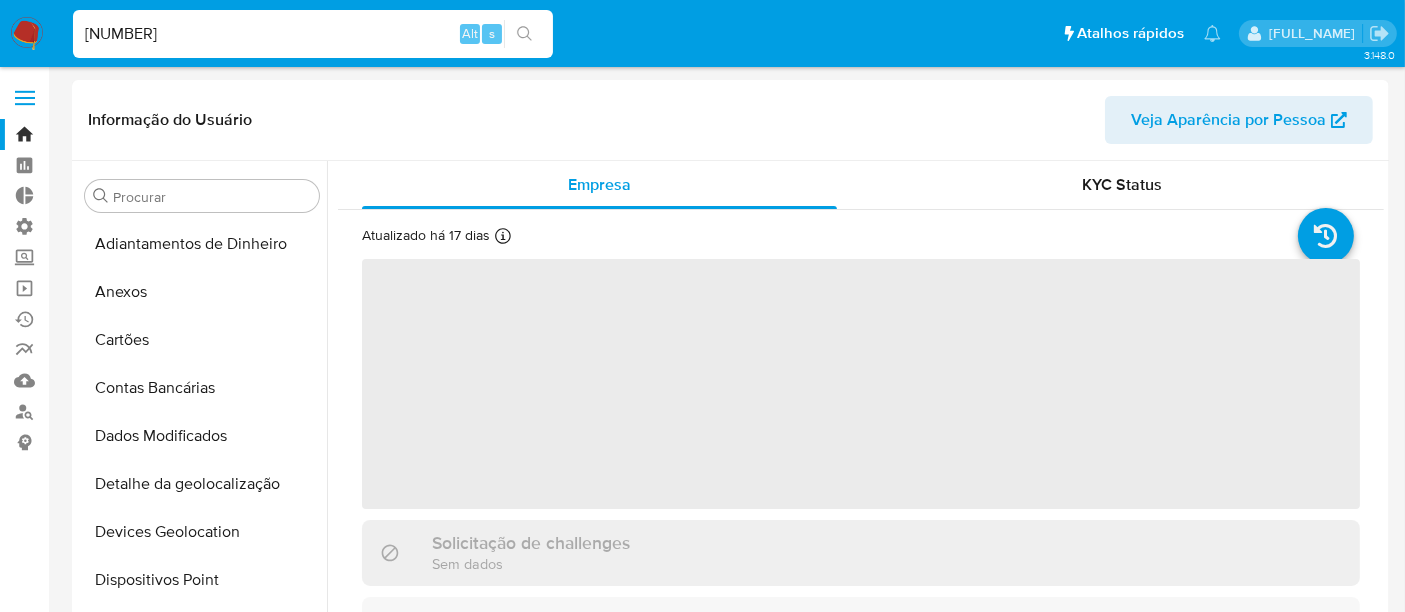 select on "10" 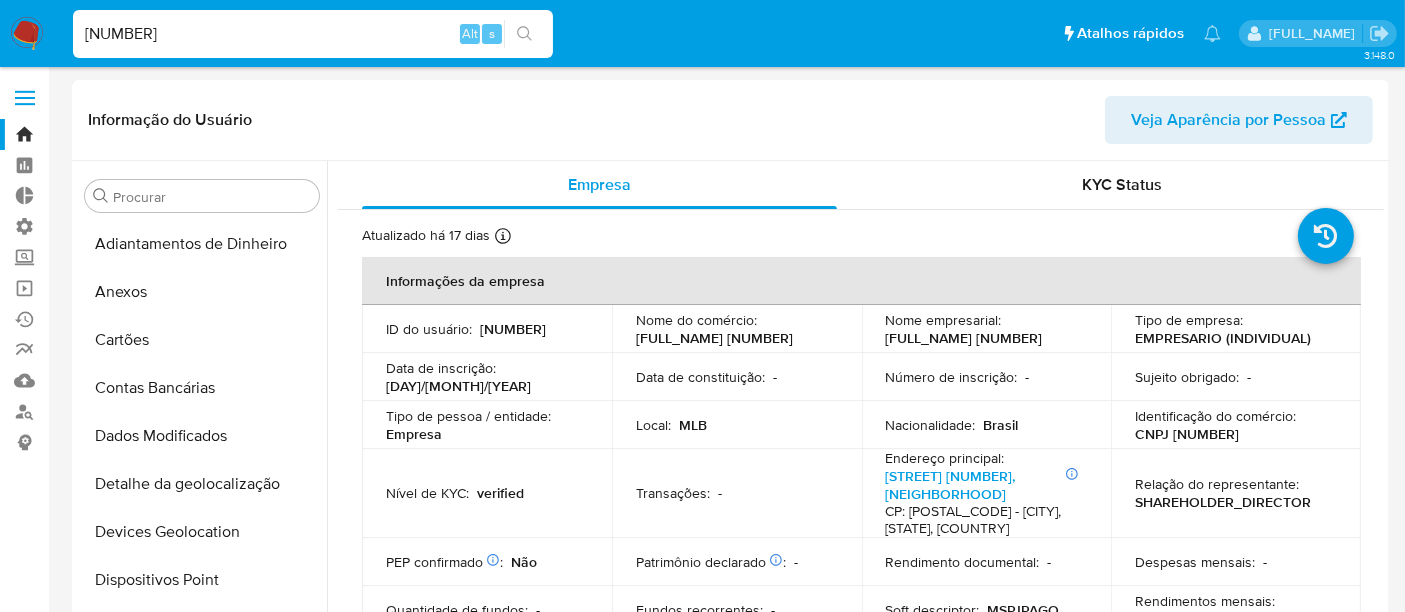 scroll, scrollTop: 844, scrollLeft: 0, axis: vertical 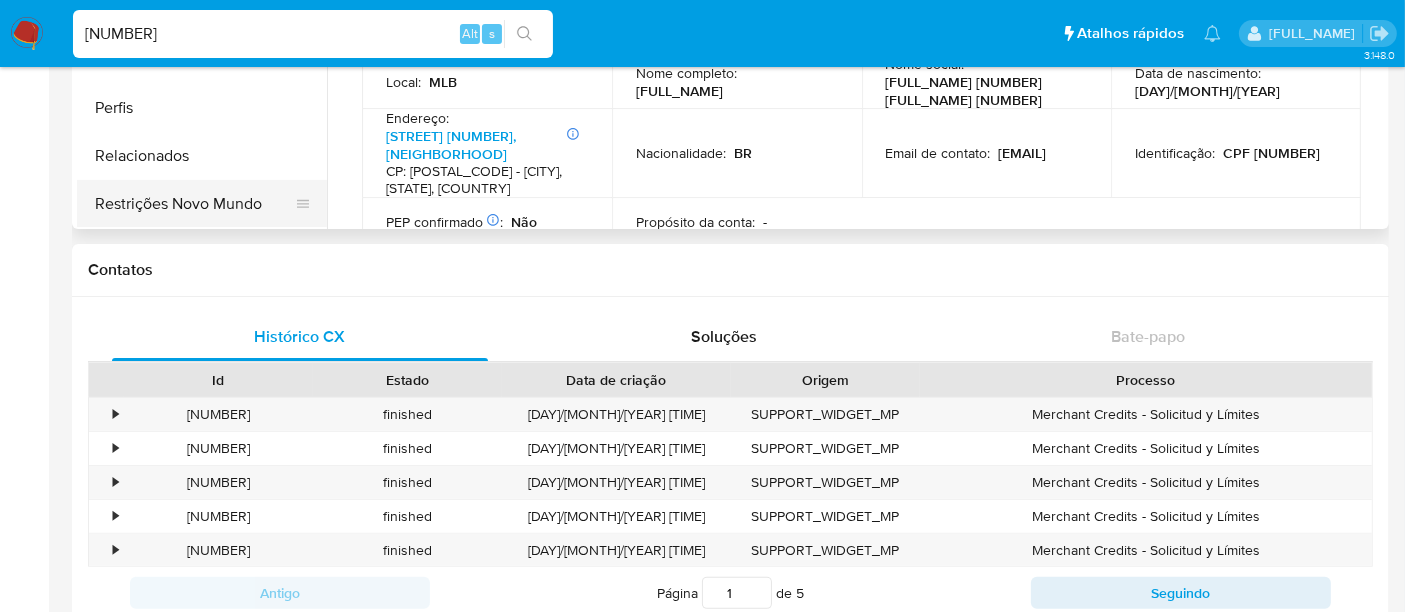 click on "Restrições Novo Mundo" at bounding box center [194, 204] 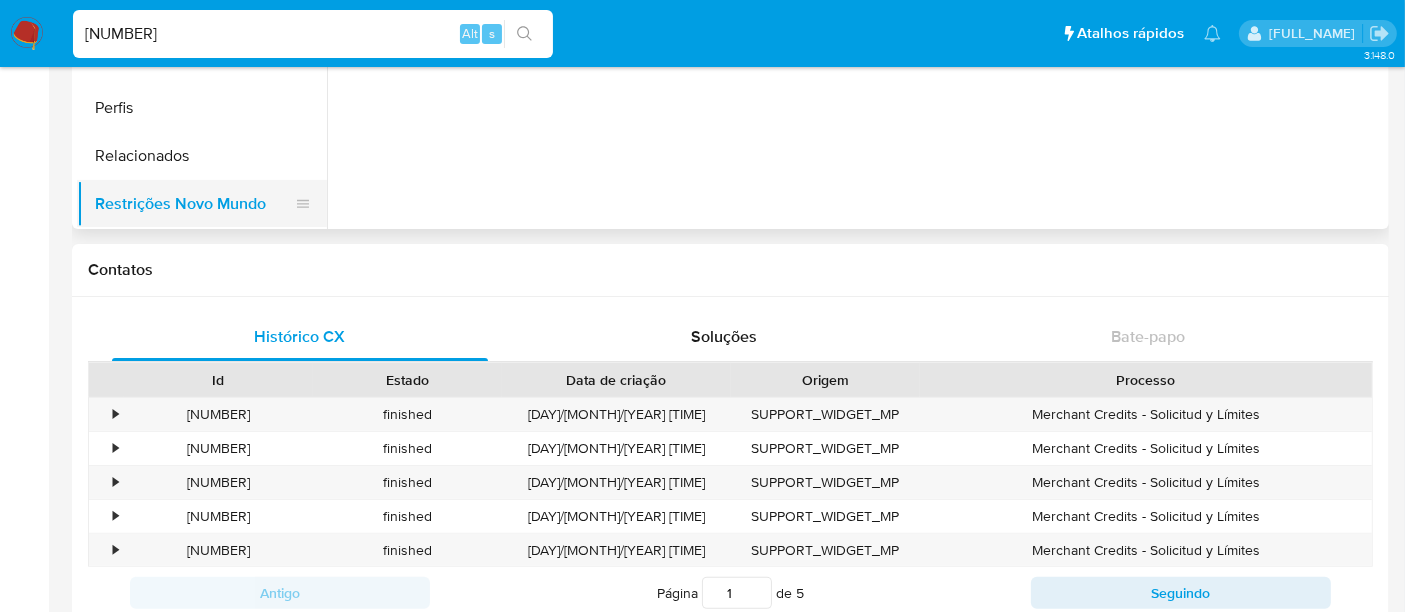 scroll, scrollTop: 0, scrollLeft: 0, axis: both 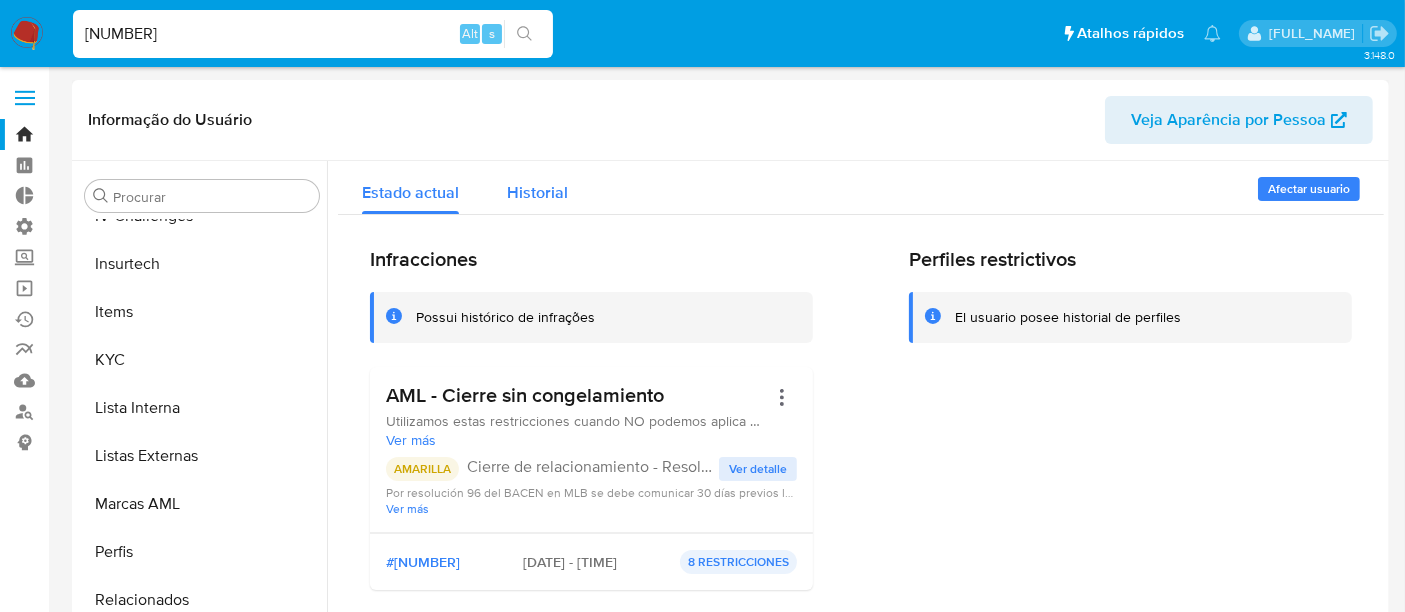 click on "Historial" at bounding box center [537, 192] 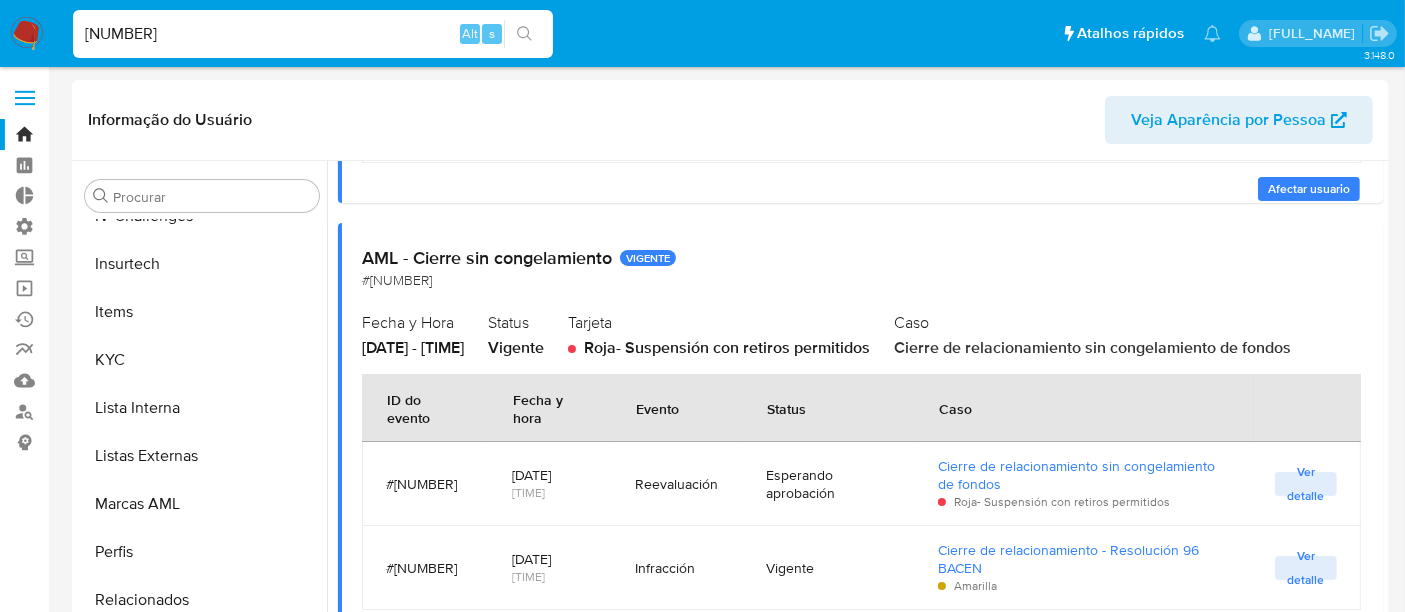 scroll, scrollTop: 720, scrollLeft: 0, axis: vertical 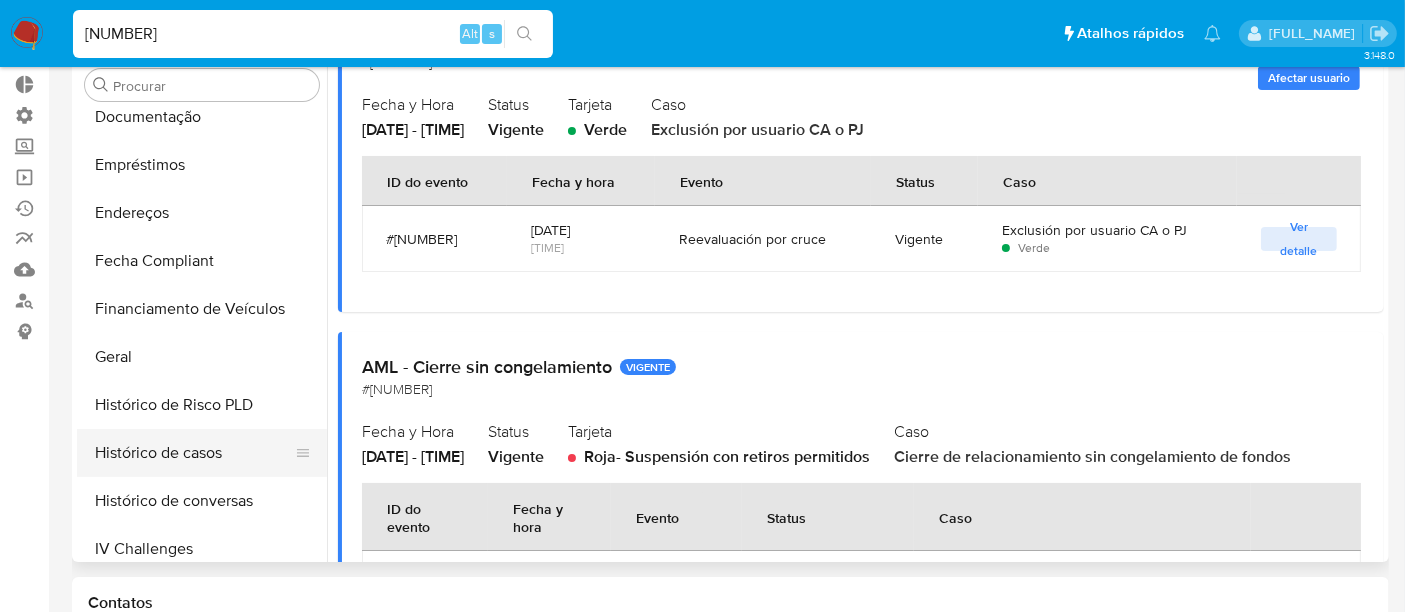 click on "Histórico de casos" at bounding box center (194, 453) 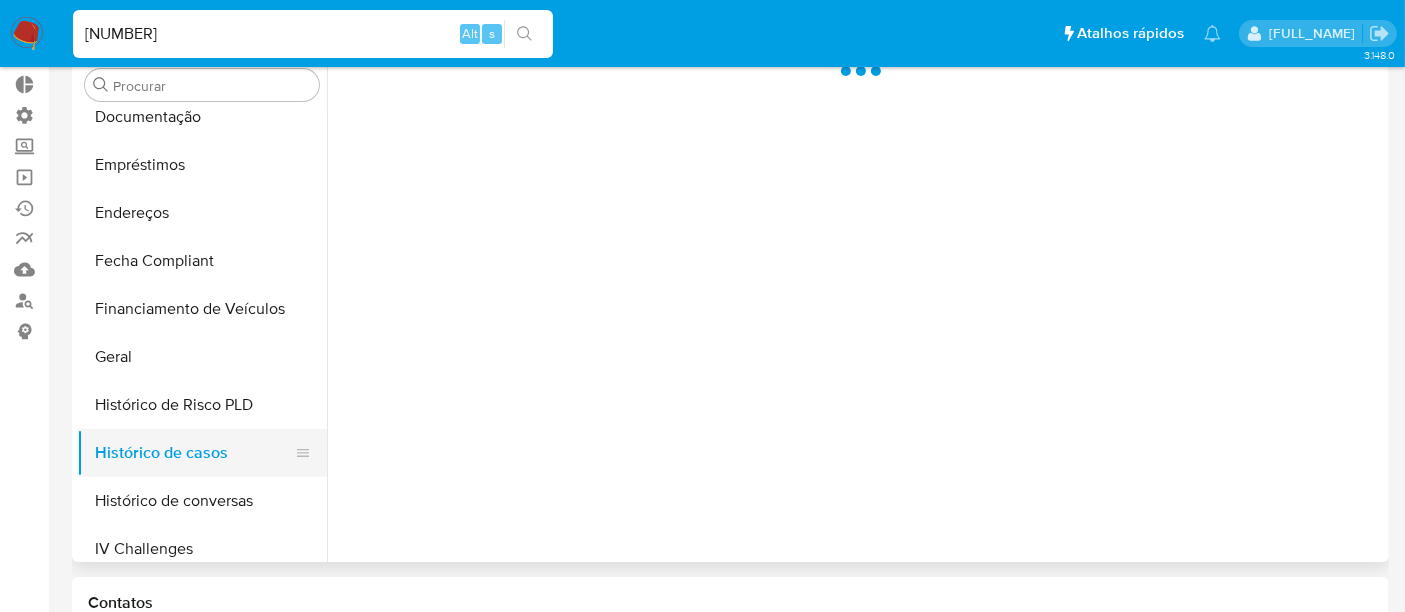 scroll, scrollTop: 0, scrollLeft: 0, axis: both 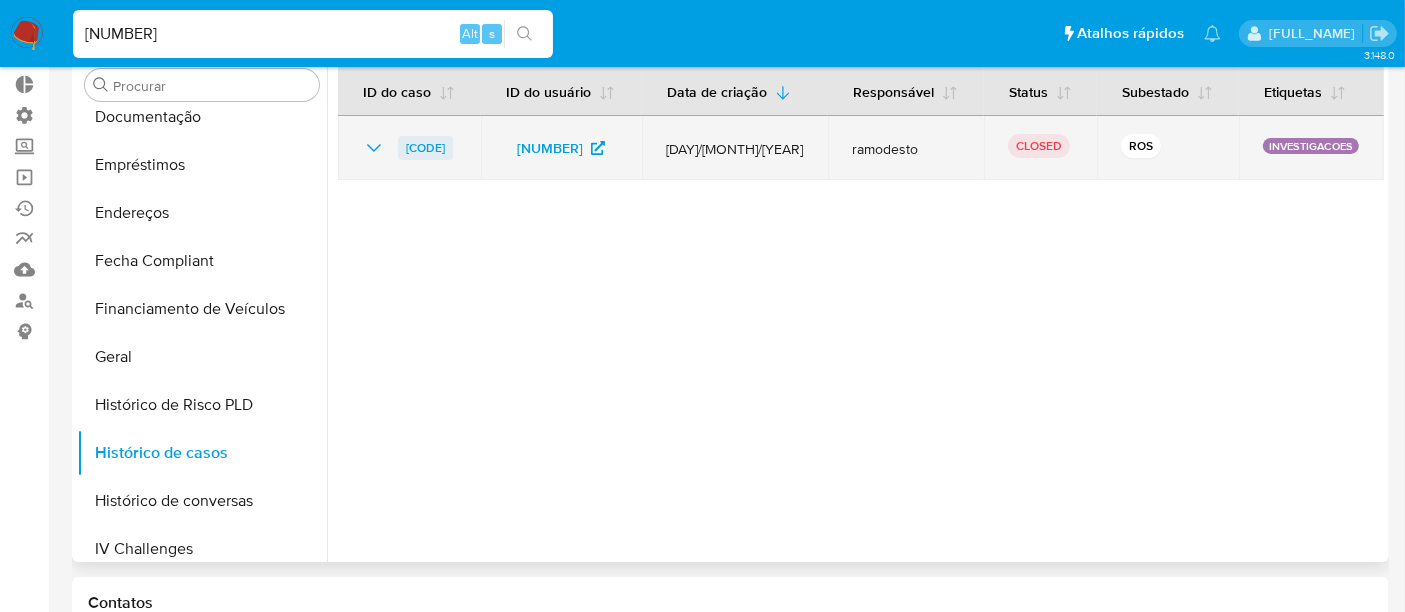 click on "aYkgmCWU4iVIBEJomNeKfgBM" at bounding box center (425, 148) 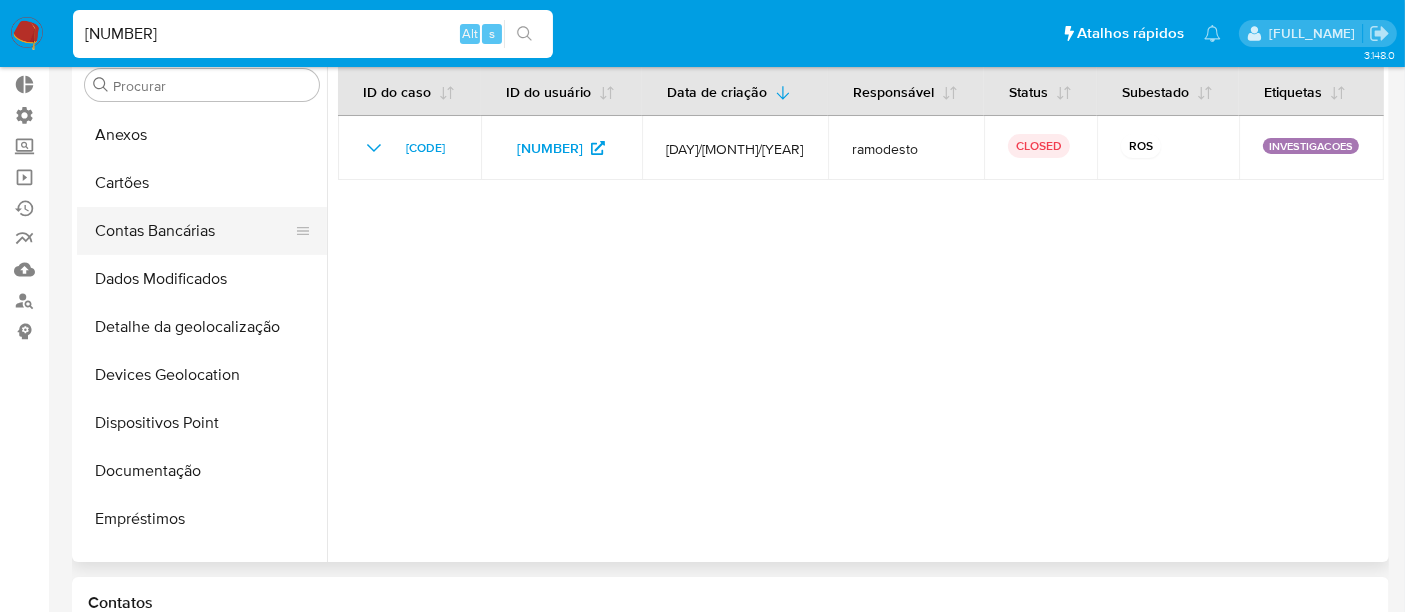 scroll, scrollTop: 0, scrollLeft: 0, axis: both 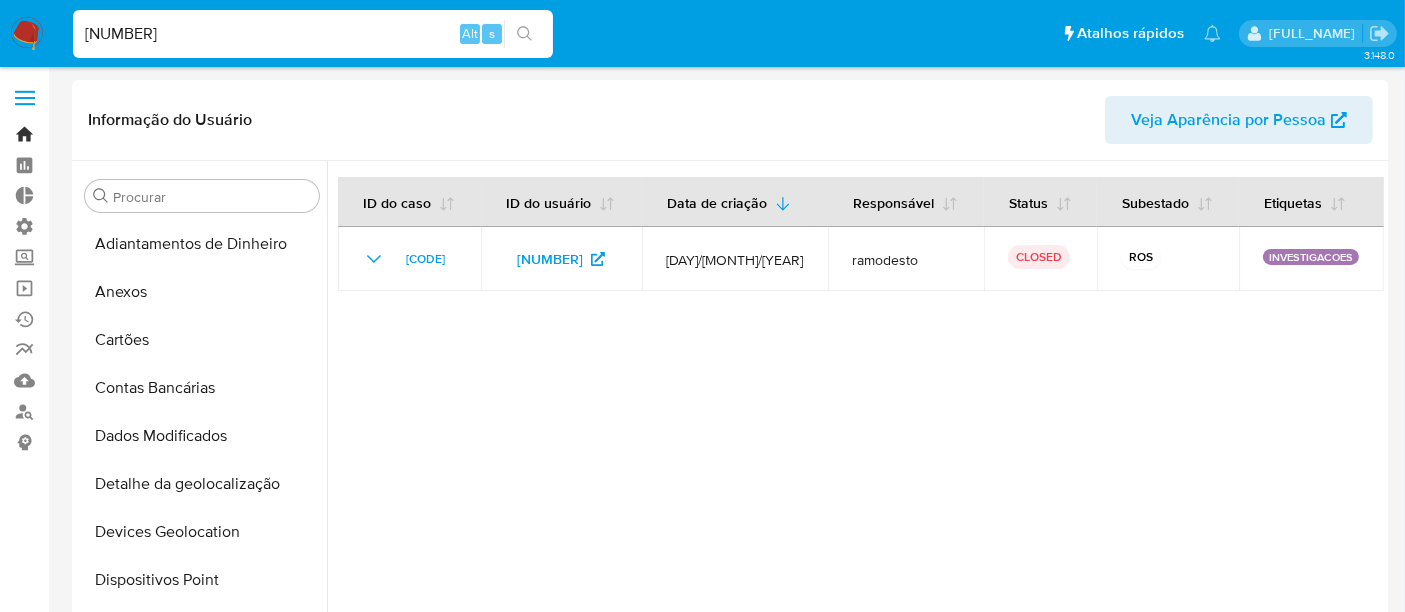 click on "Bandeja" at bounding box center [119, 134] 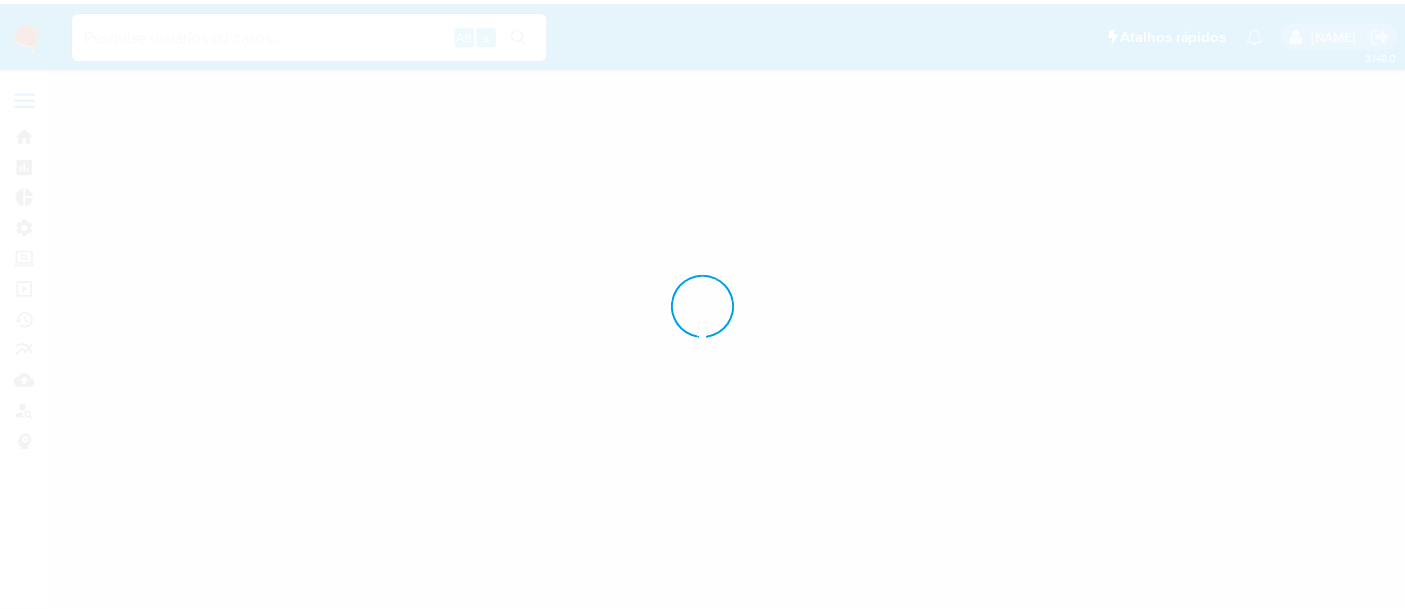 scroll, scrollTop: 0, scrollLeft: 0, axis: both 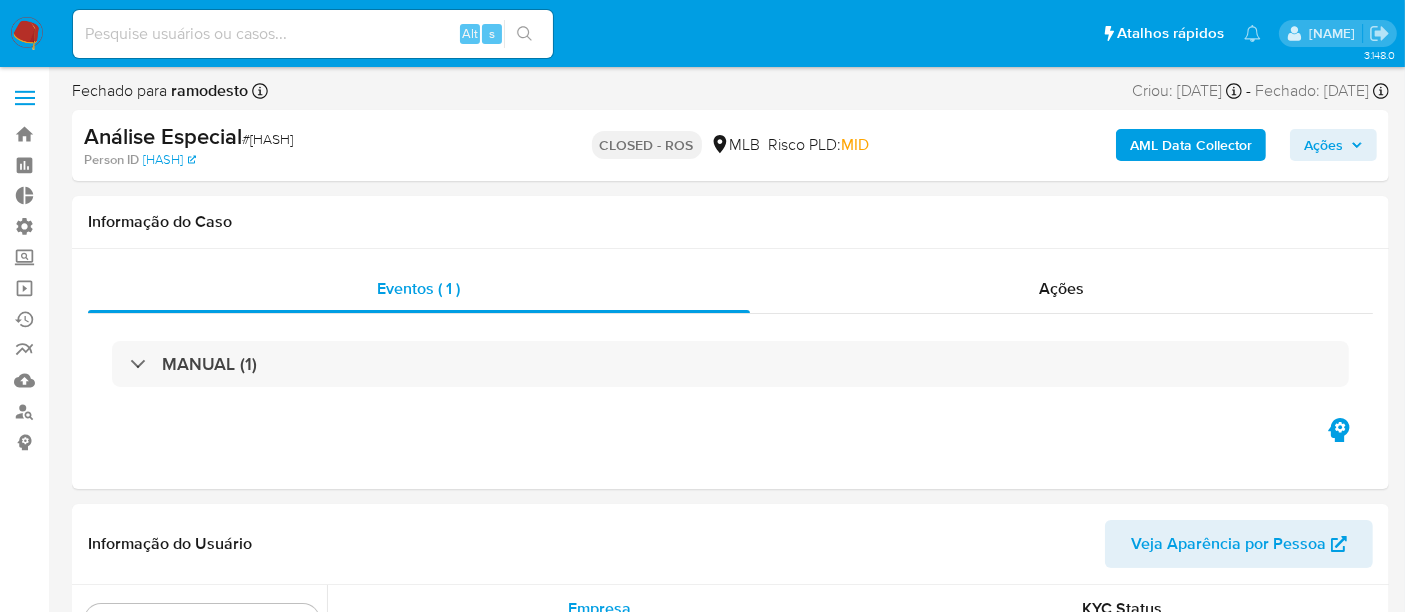 select on "10" 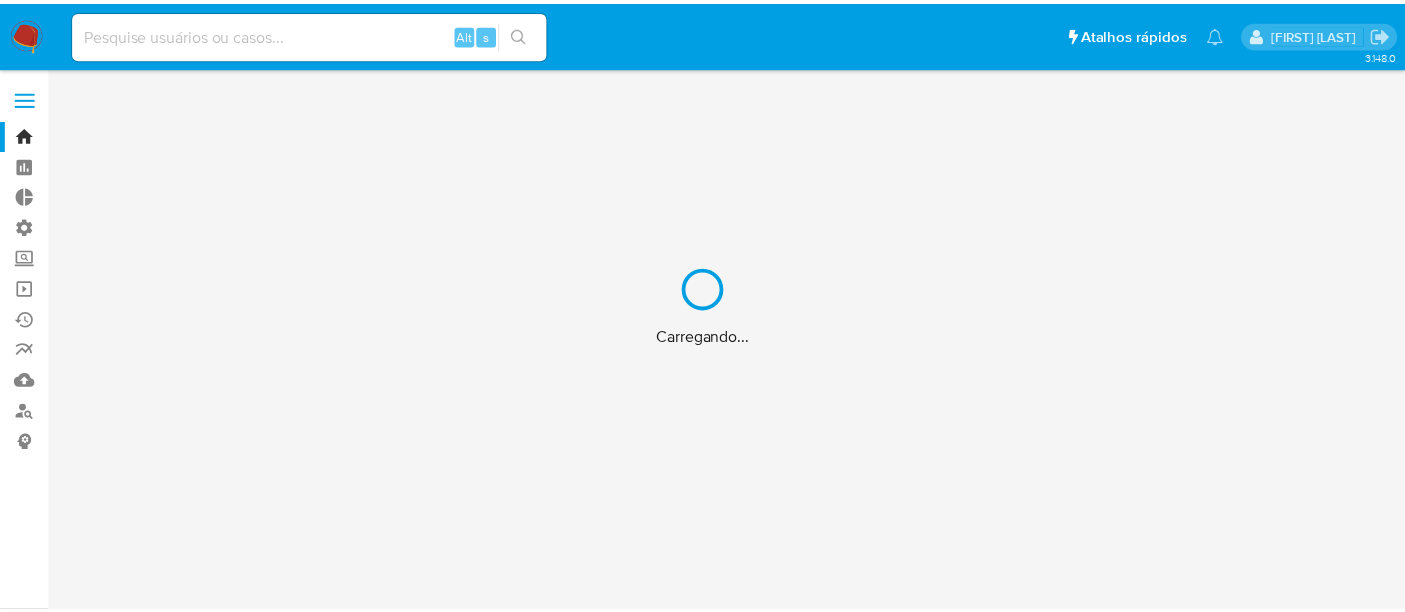 scroll, scrollTop: 0, scrollLeft: 0, axis: both 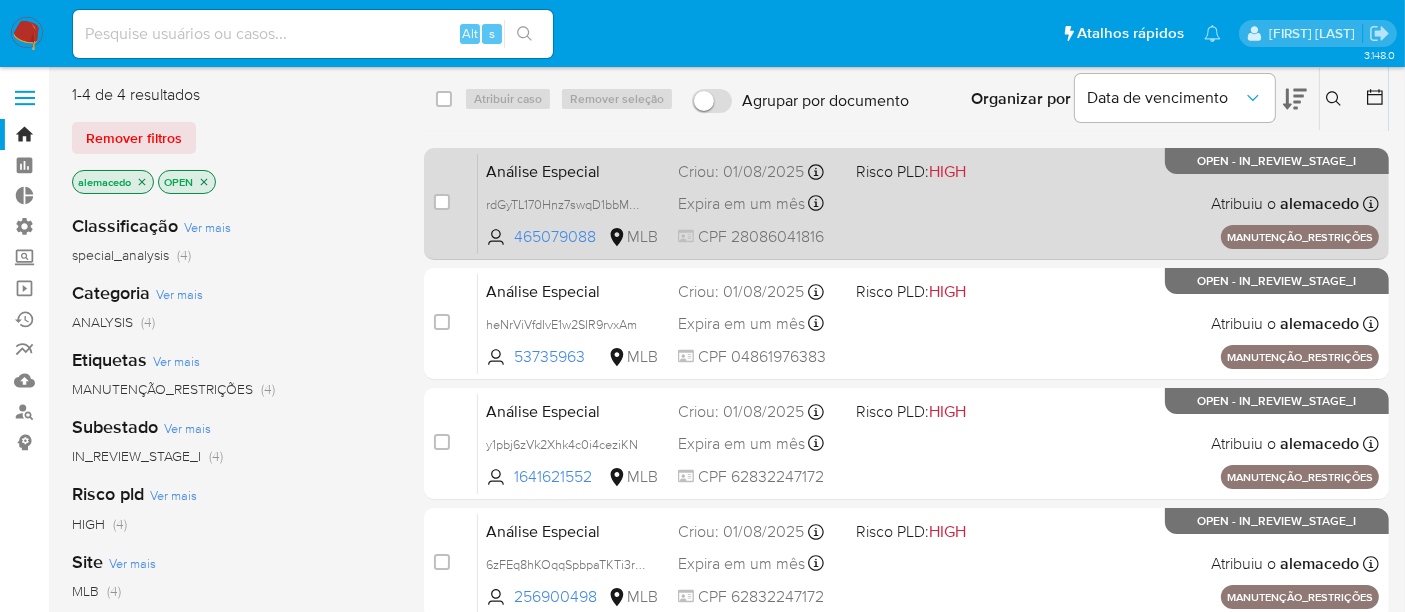 click on "Análise Especial rdGyTL170Hnz7swqD1bbMaAB 465079088 MLB Risco PLD:  HIGH Criou: 01/08/2025   Criou: 01/08/2025 16:28:36 Expira em um mês   Expira em 15/09/2025 16:28:36 CPF   28086041816 Atribuiu o   alemacedo   Asignado el: 01/08/2025 16:28:36 MANUTENÇÃO_RESTRIÇÕES OPEN - IN_REVIEW_STAGE_I" at bounding box center (928, 203) 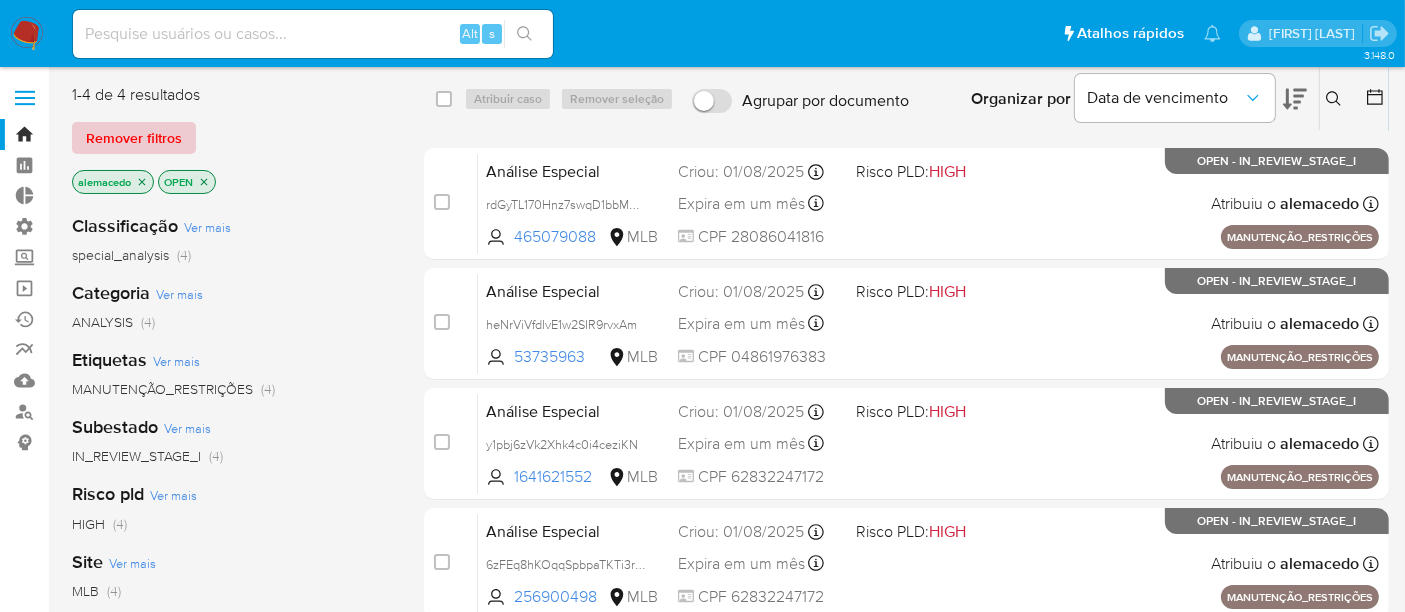 drag, startPoint x: 148, startPoint y: 133, endPoint x: 134, endPoint y: 48, distance: 86.145226 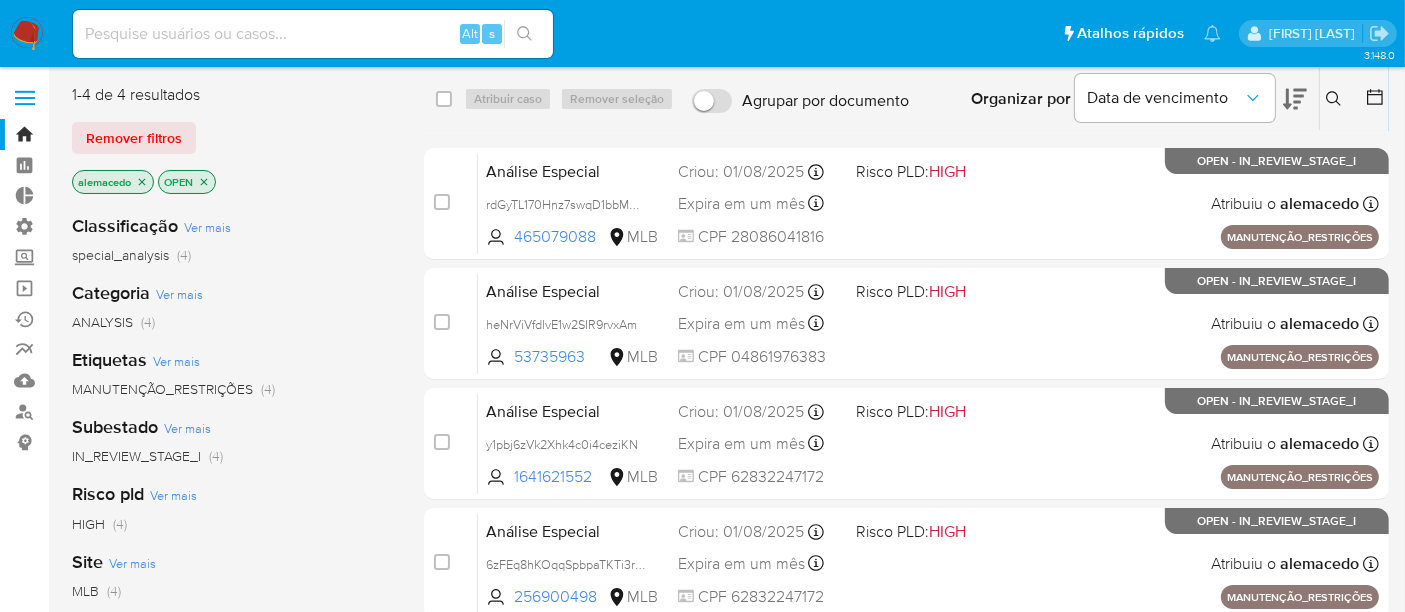 click on "Remover filtros" at bounding box center [134, 138] 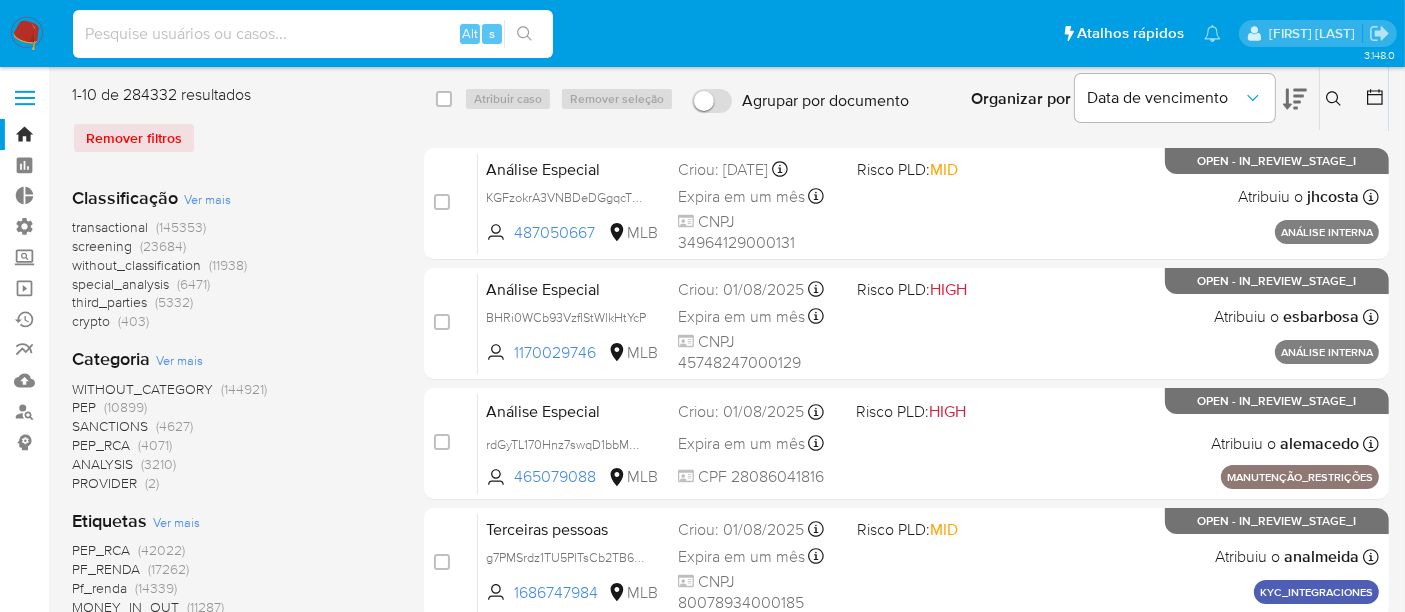 click at bounding box center (313, 34) 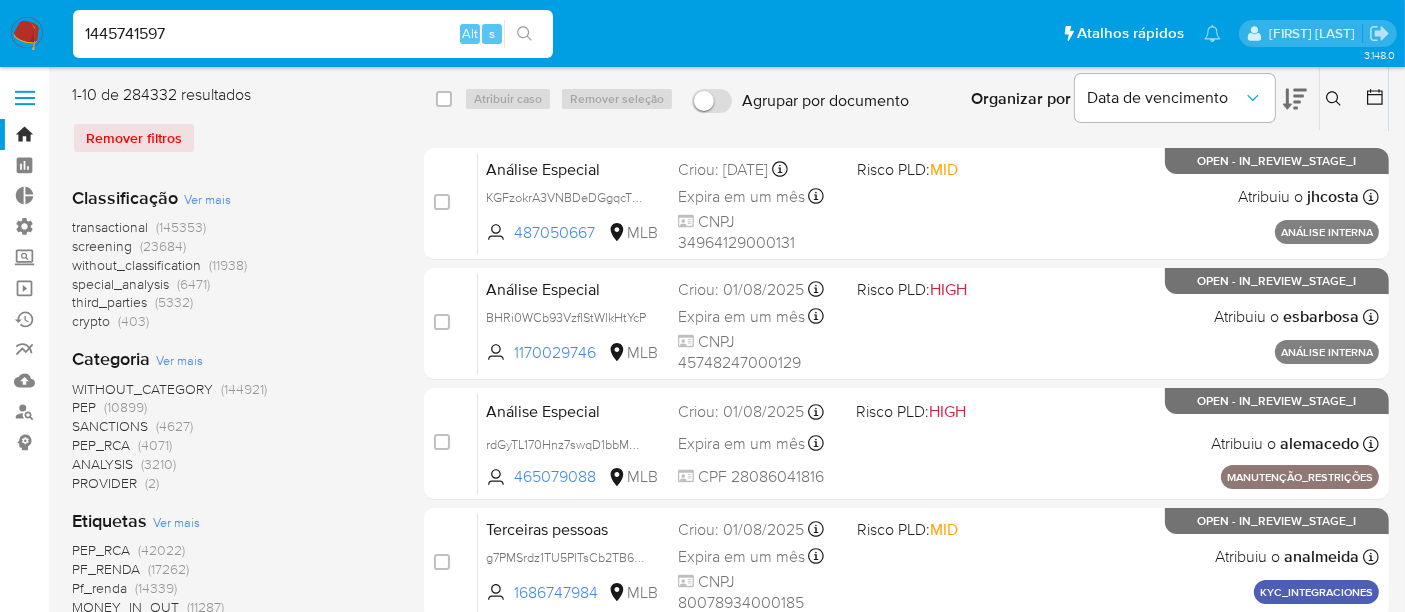 type on "1445741597" 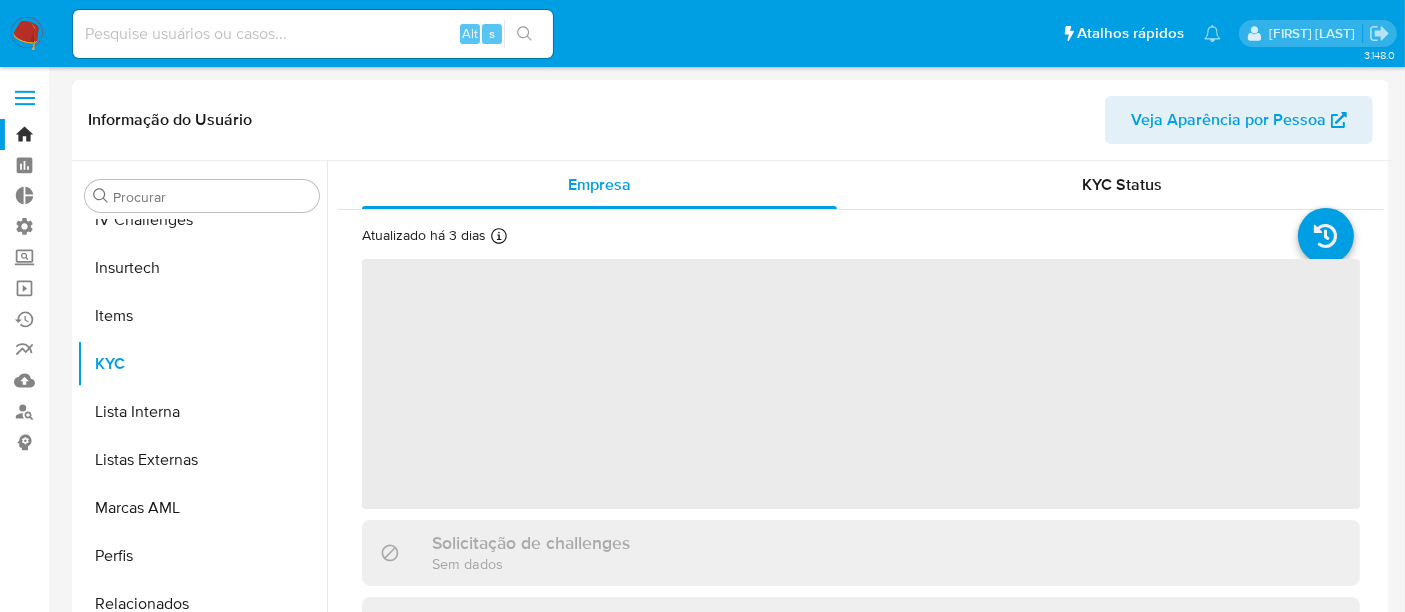 scroll, scrollTop: 844, scrollLeft: 0, axis: vertical 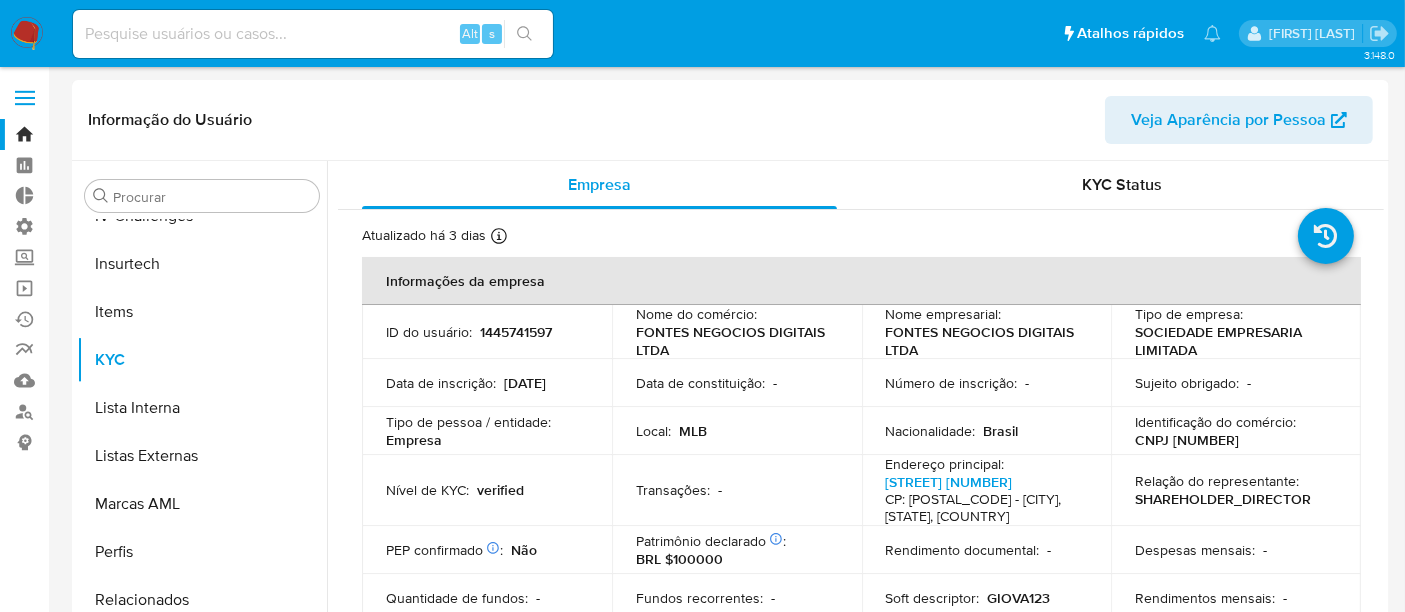 select on "10" 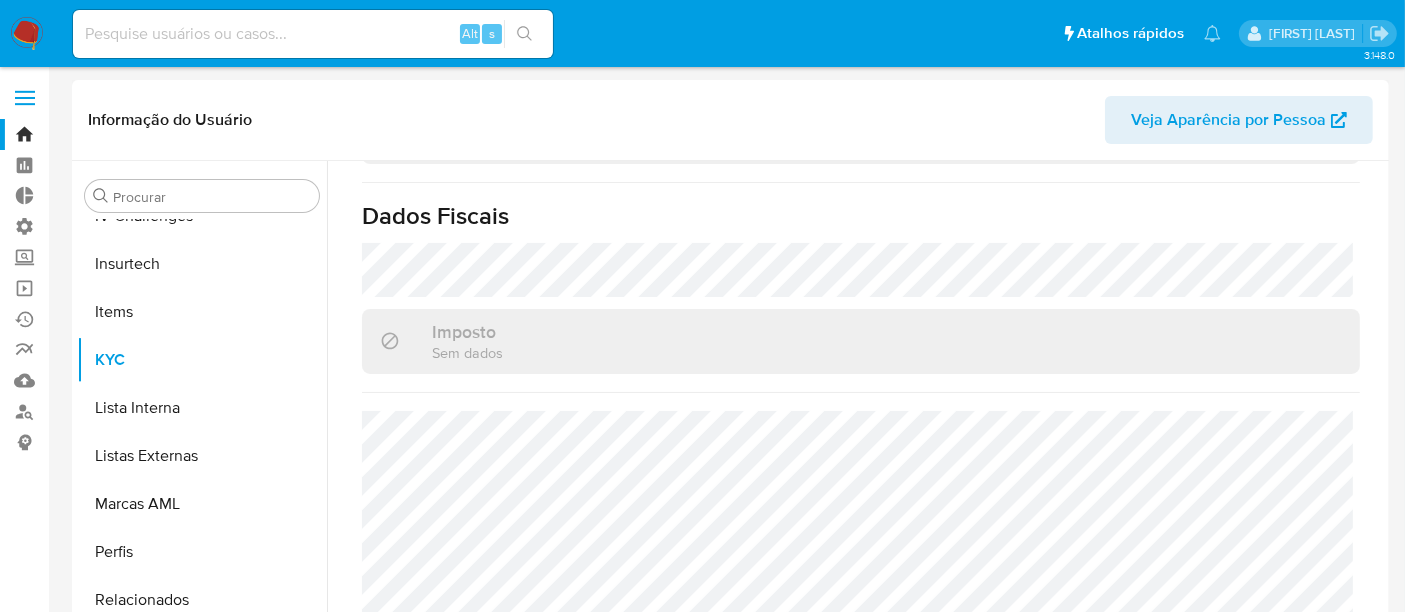 scroll, scrollTop: 1290, scrollLeft: 0, axis: vertical 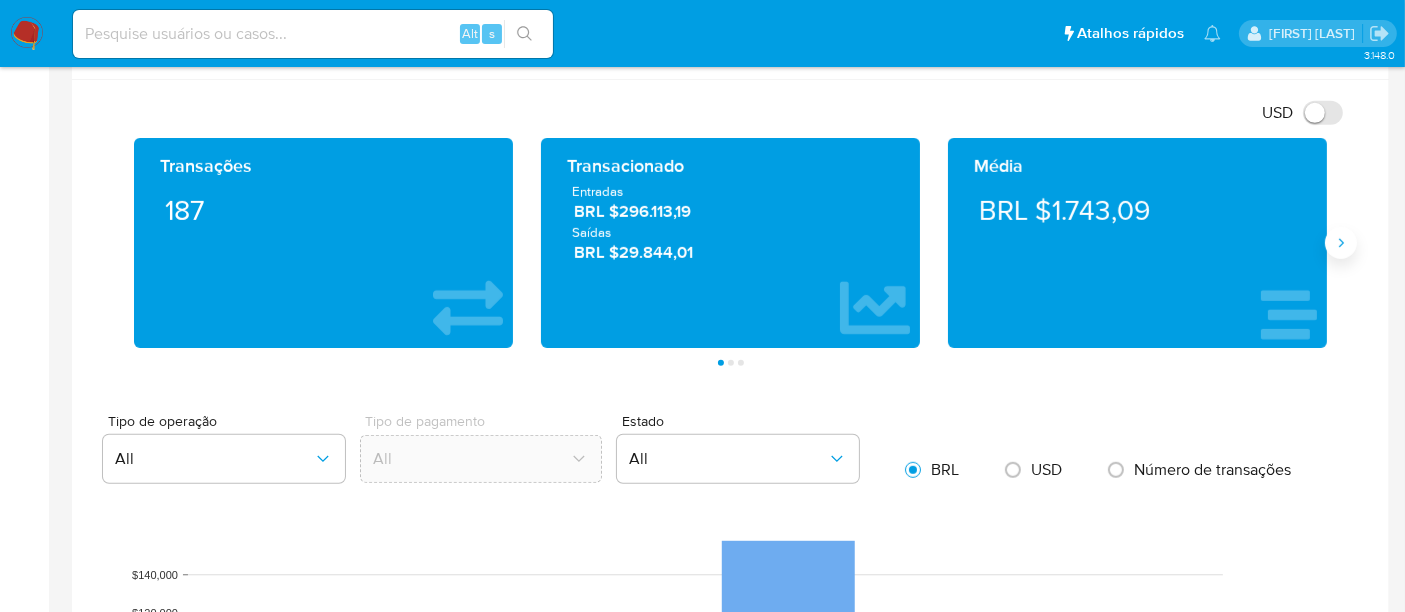 click 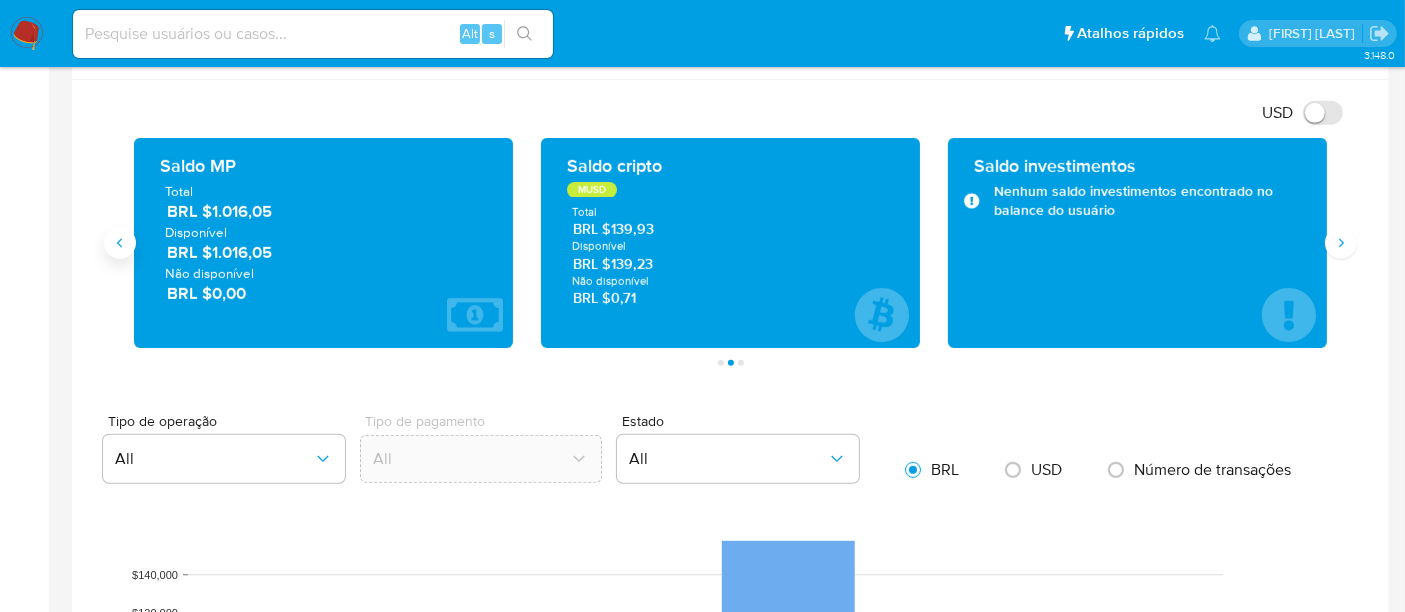 click 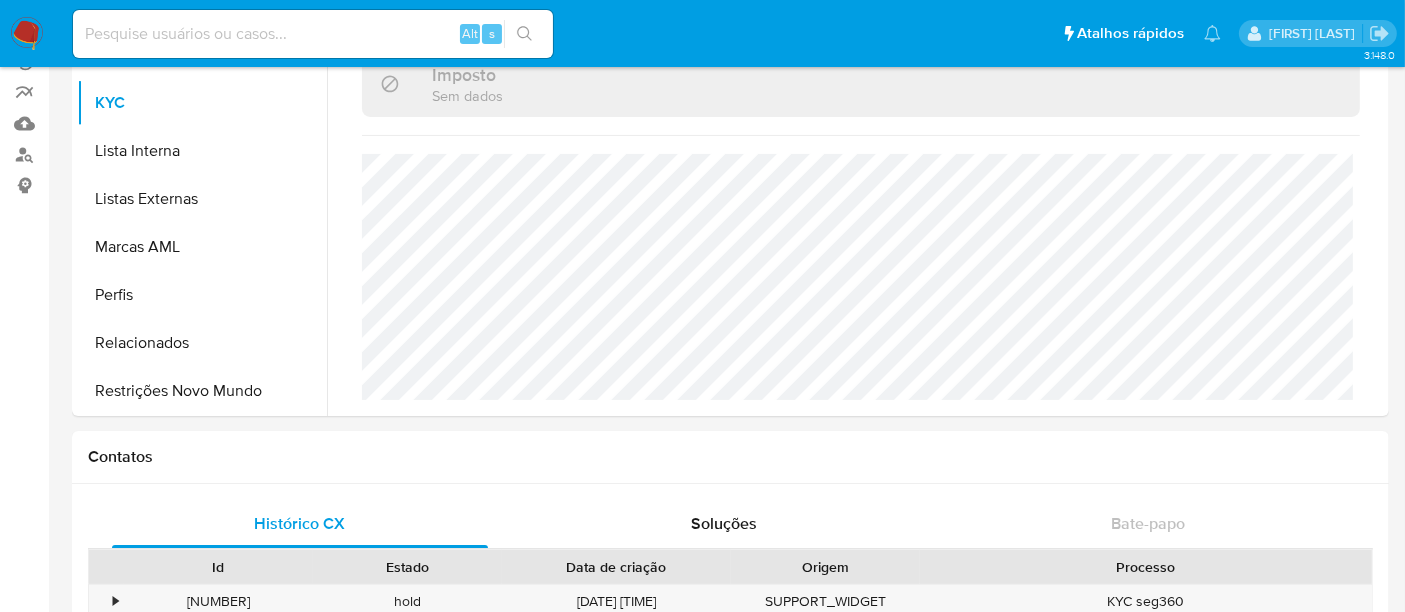 scroll, scrollTop: 222, scrollLeft: 0, axis: vertical 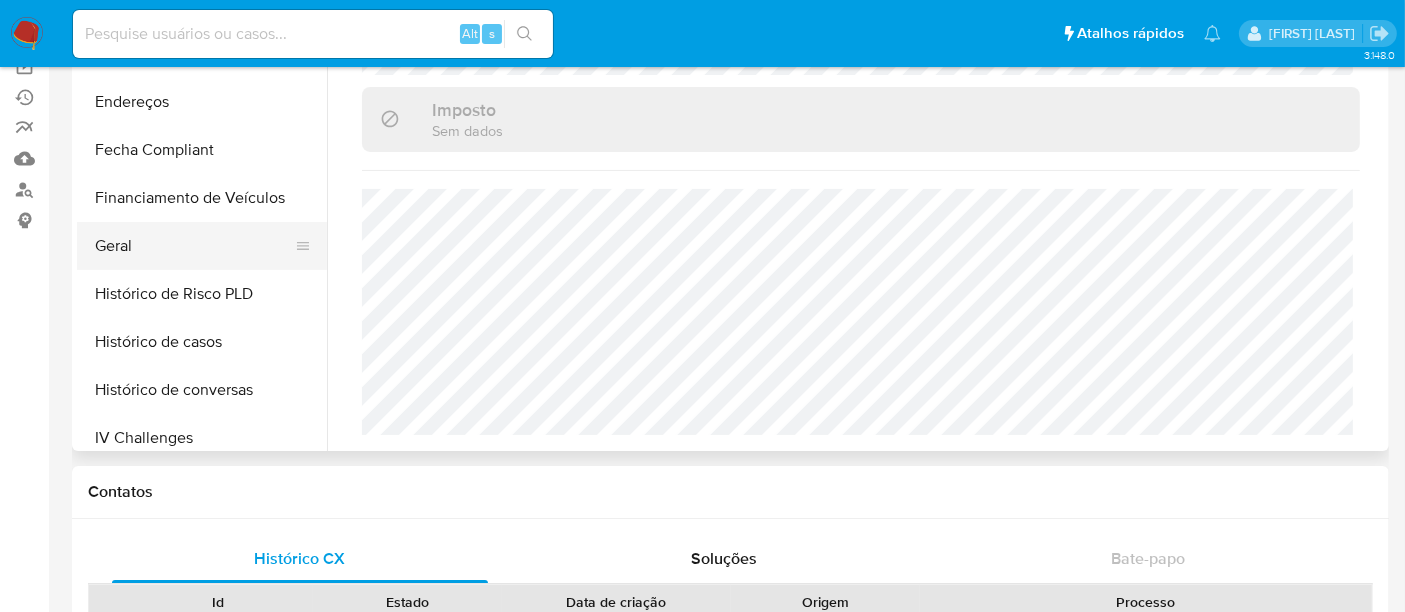 click on "Geral" at bounding box center [194, 246] 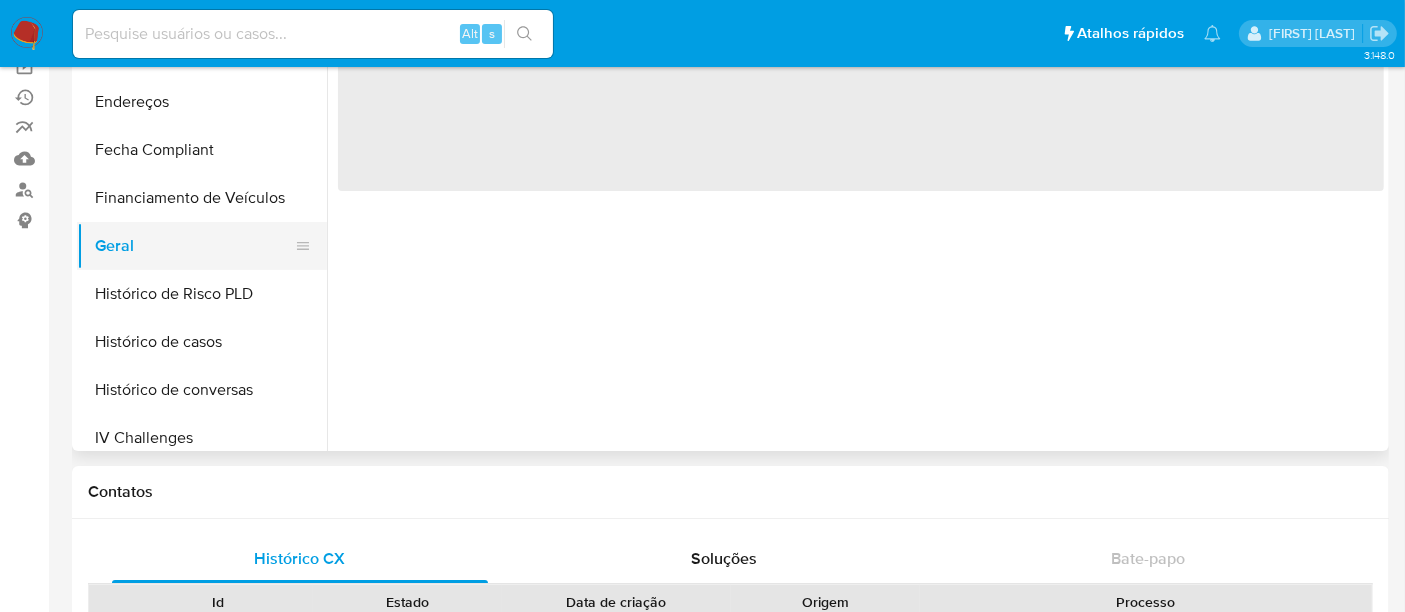 scroll, scrollTop: 0, scrollLeft: 0, axis: both 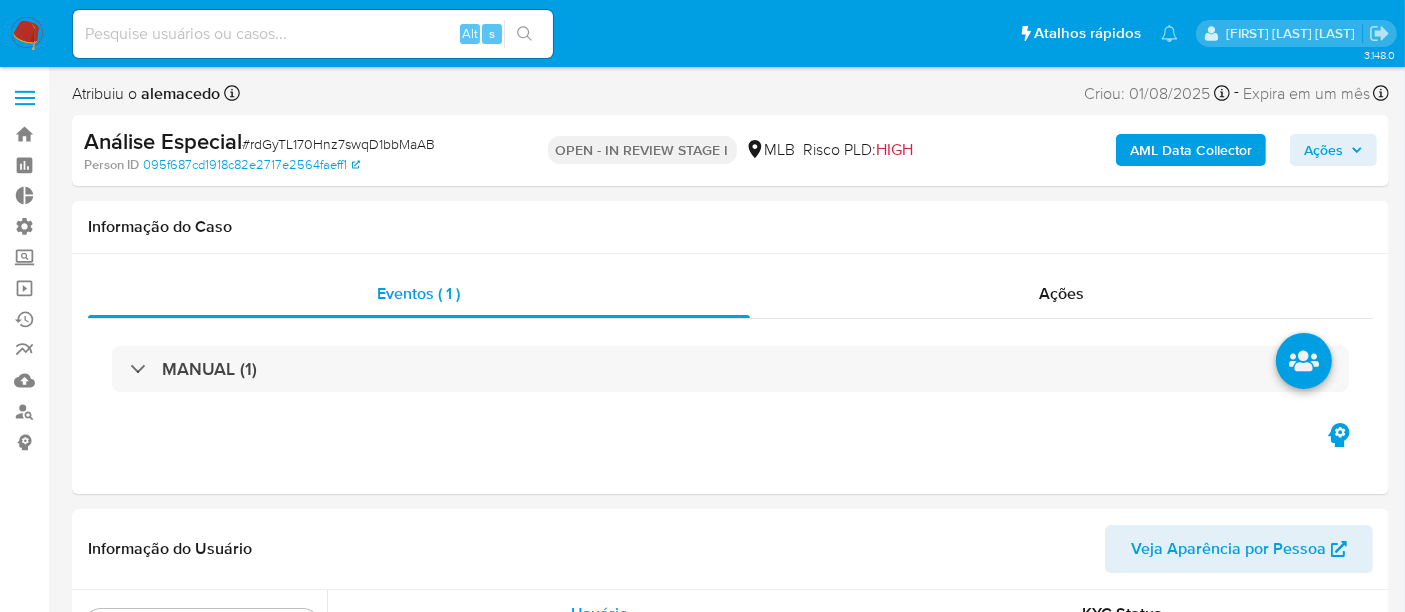 select on "10" 